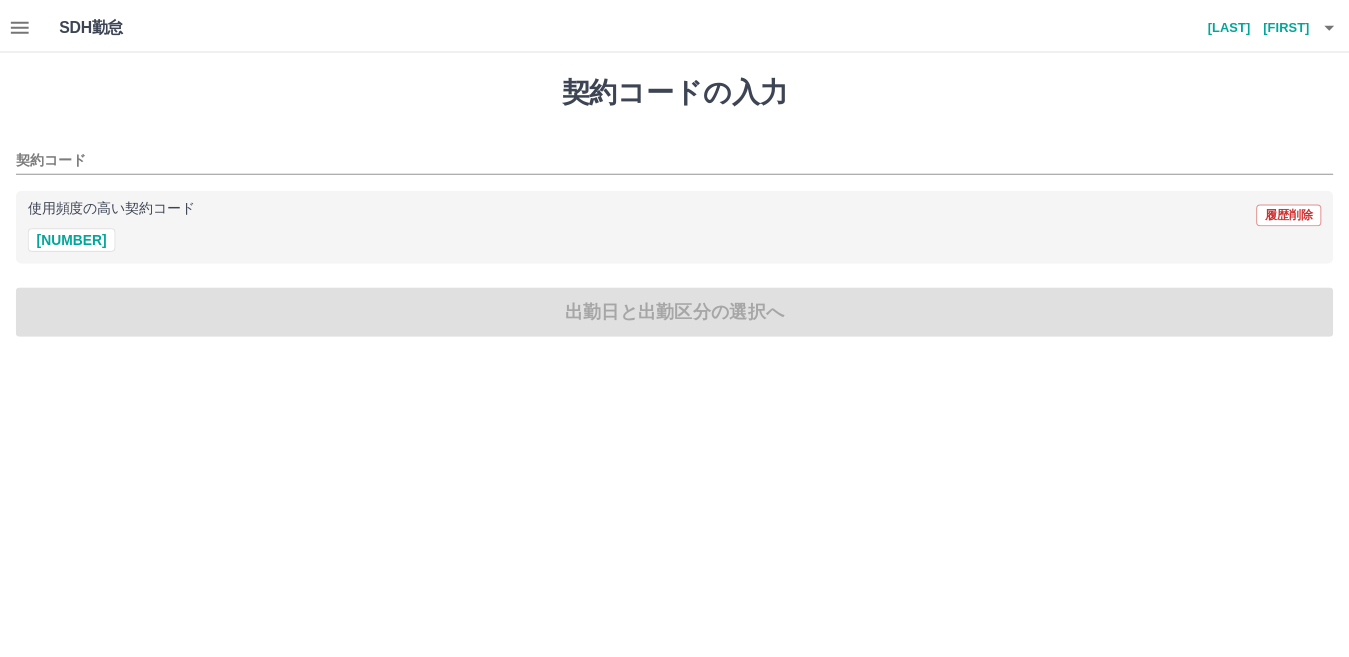 scroll, scrollTop: 0, scrollLeft: 0, axis: both 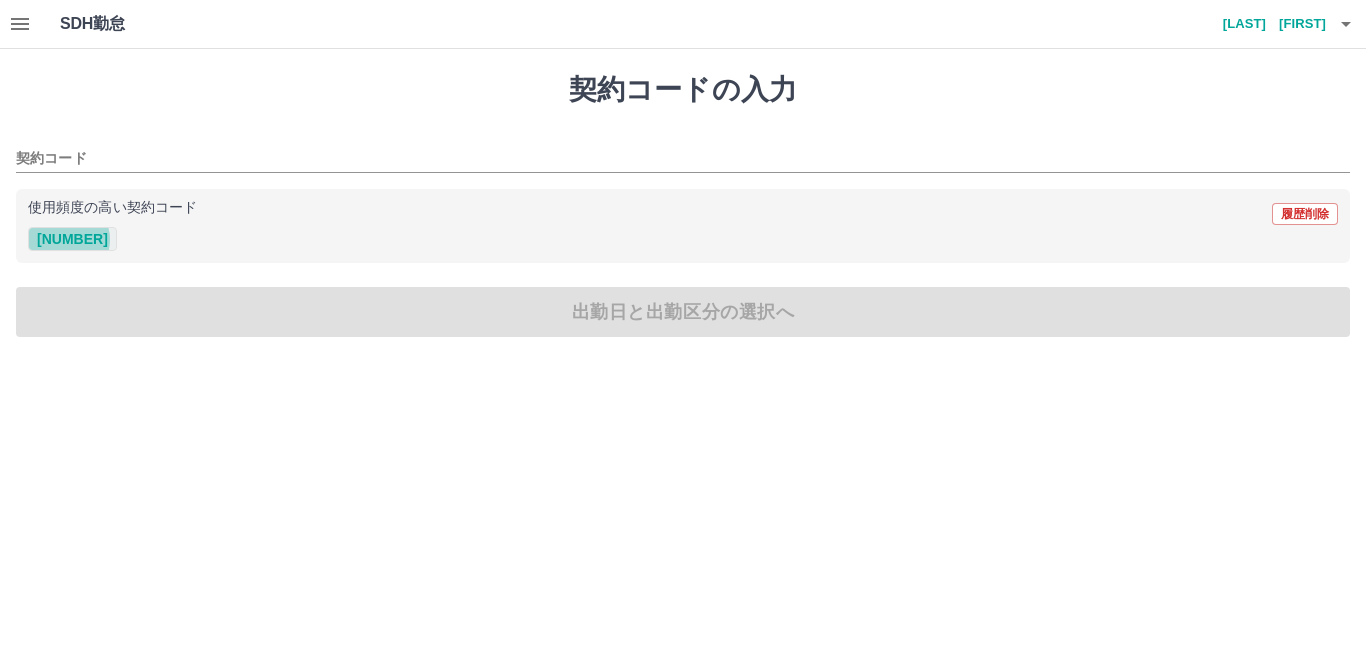 click on "[NUMBER]" at bounding box center (72, 239) 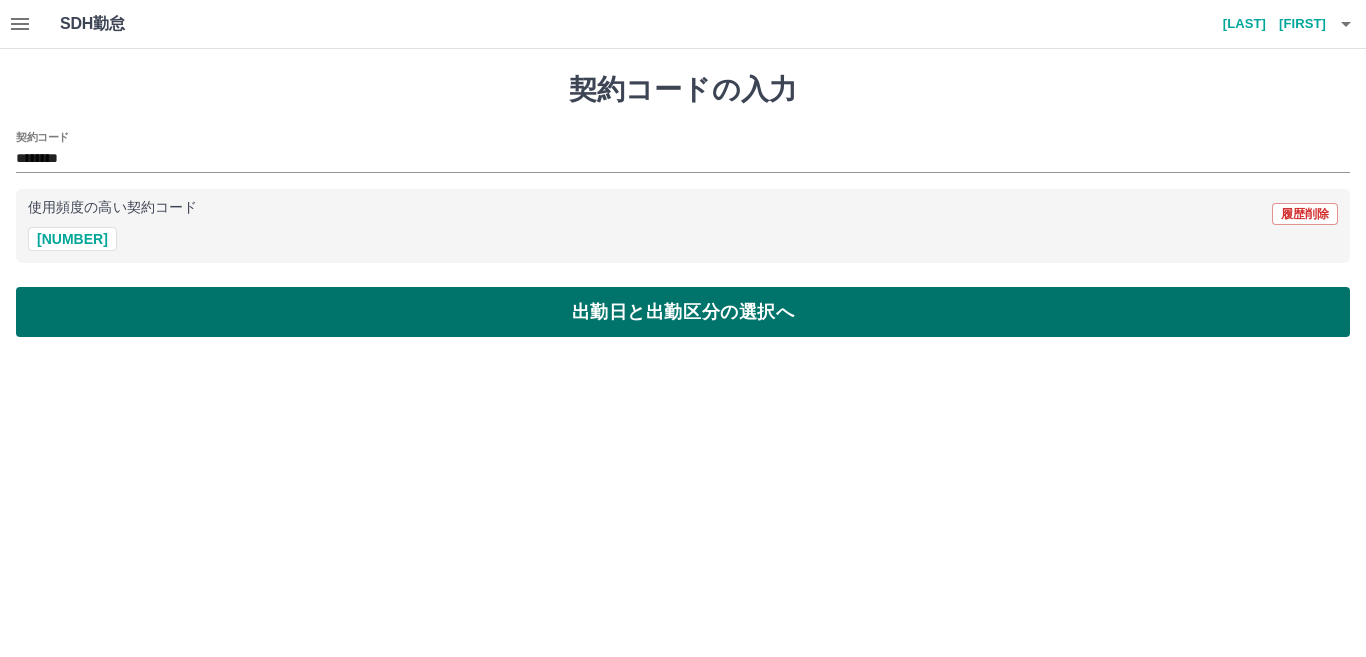 click on "出勤日と出勤区分の選択へ" at bounding box center [683, 312] 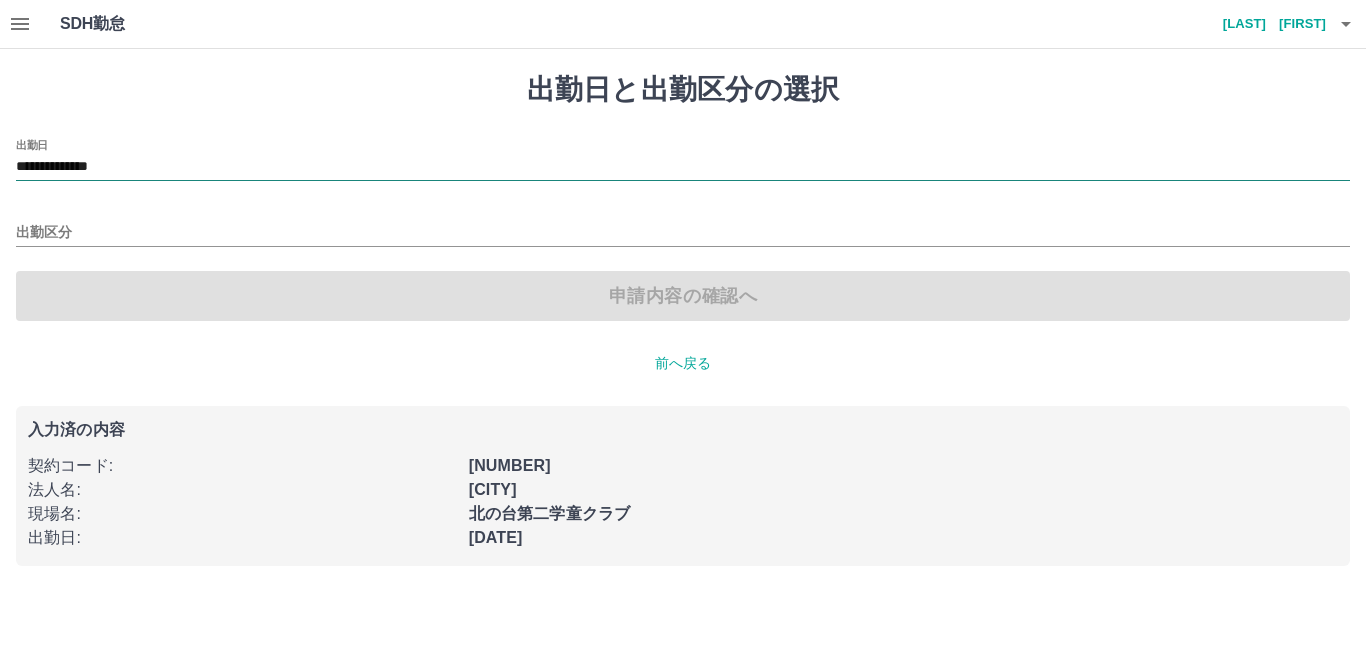 click on "**********" at bounding box center [683, 167] 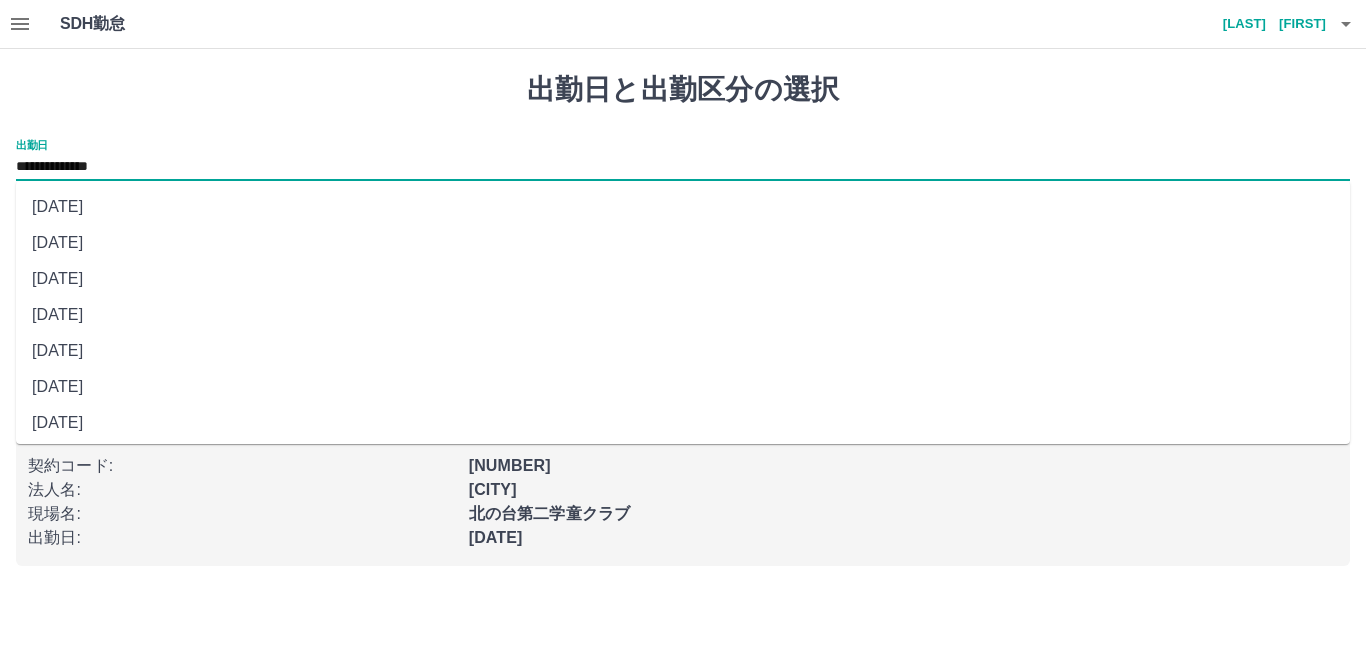 click on "[DATE]" at bounding box center (683, 423) 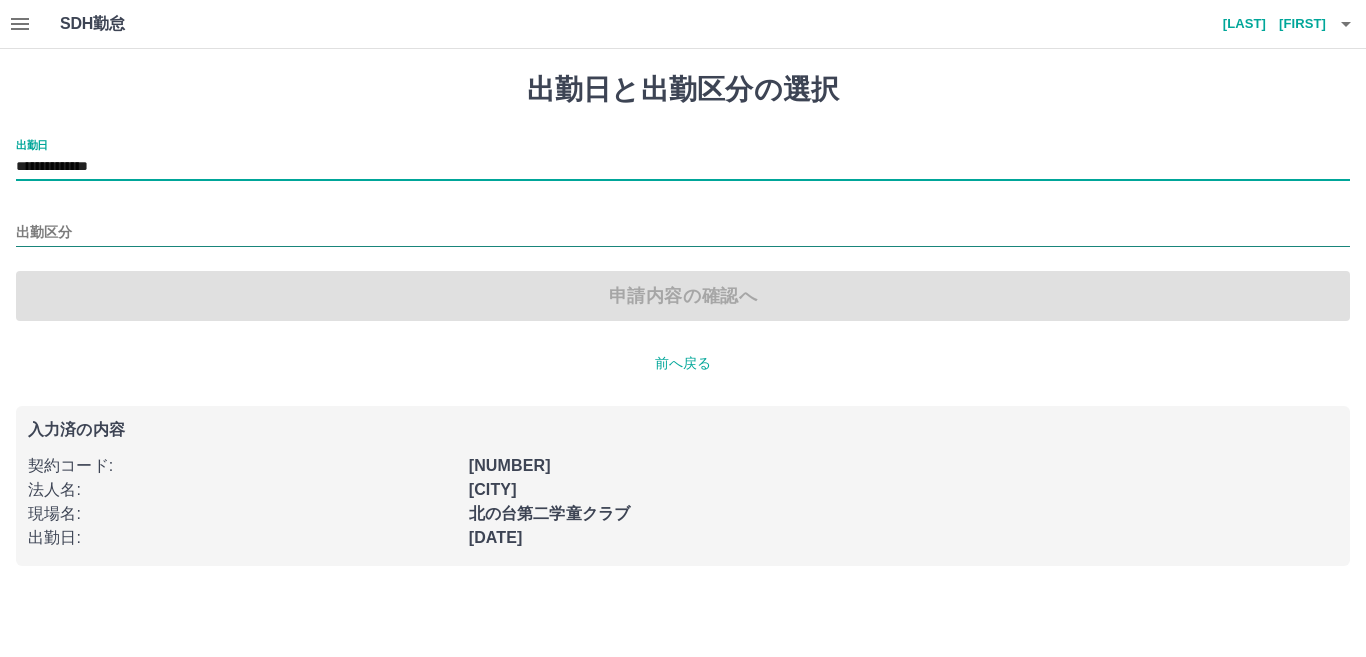 click on "出勤区分" at bounding box center (683, 233) 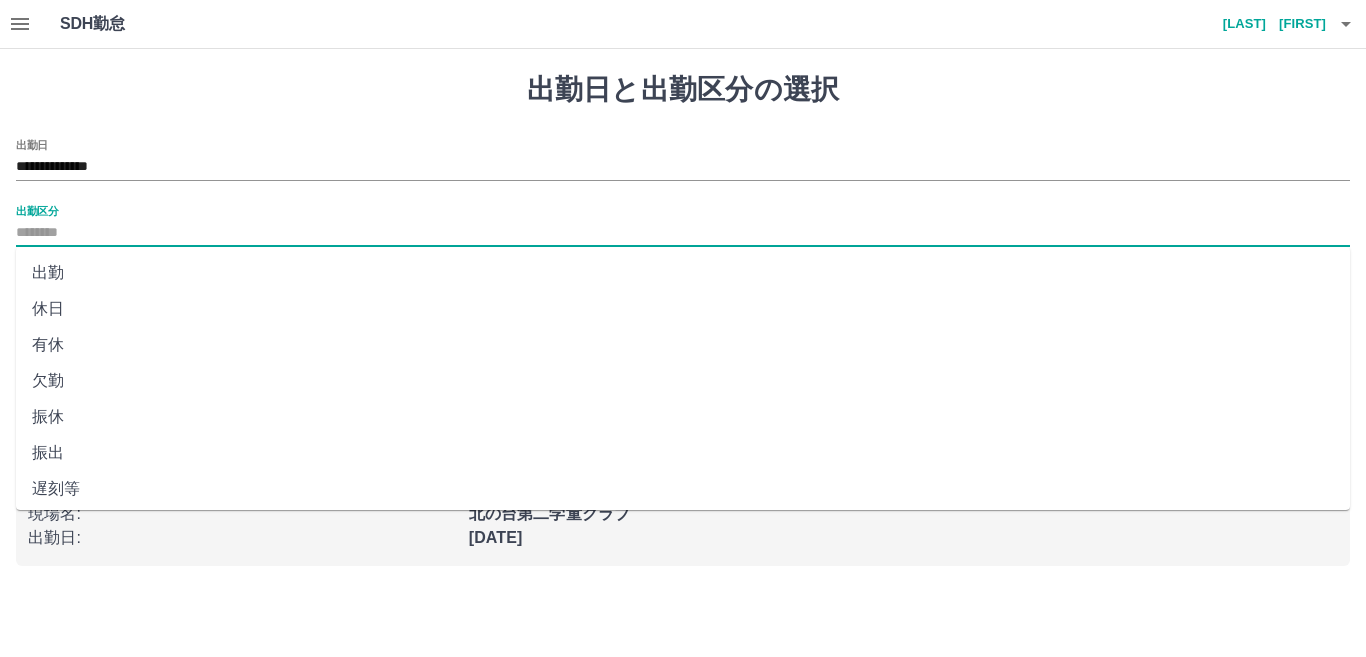 click on "出勤" at bounding box center (683, 273) 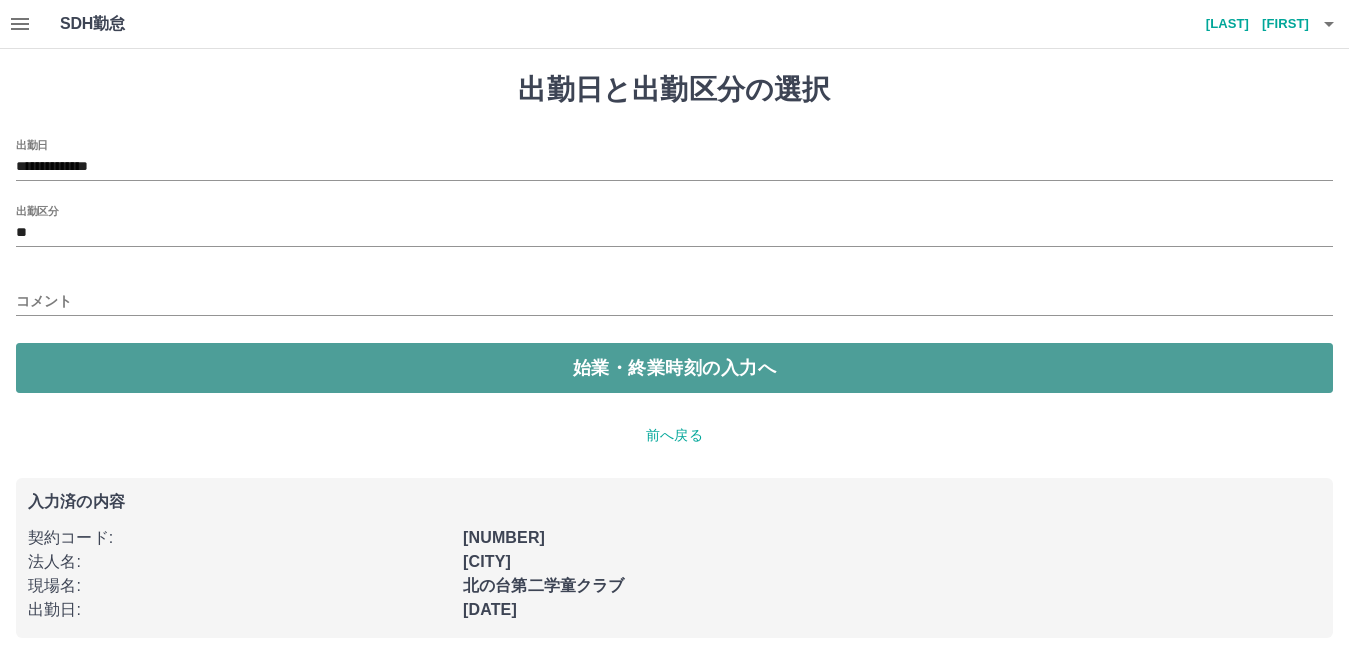 click on "始業・終業時刻の入力へ" at bounding box center [674, 368] 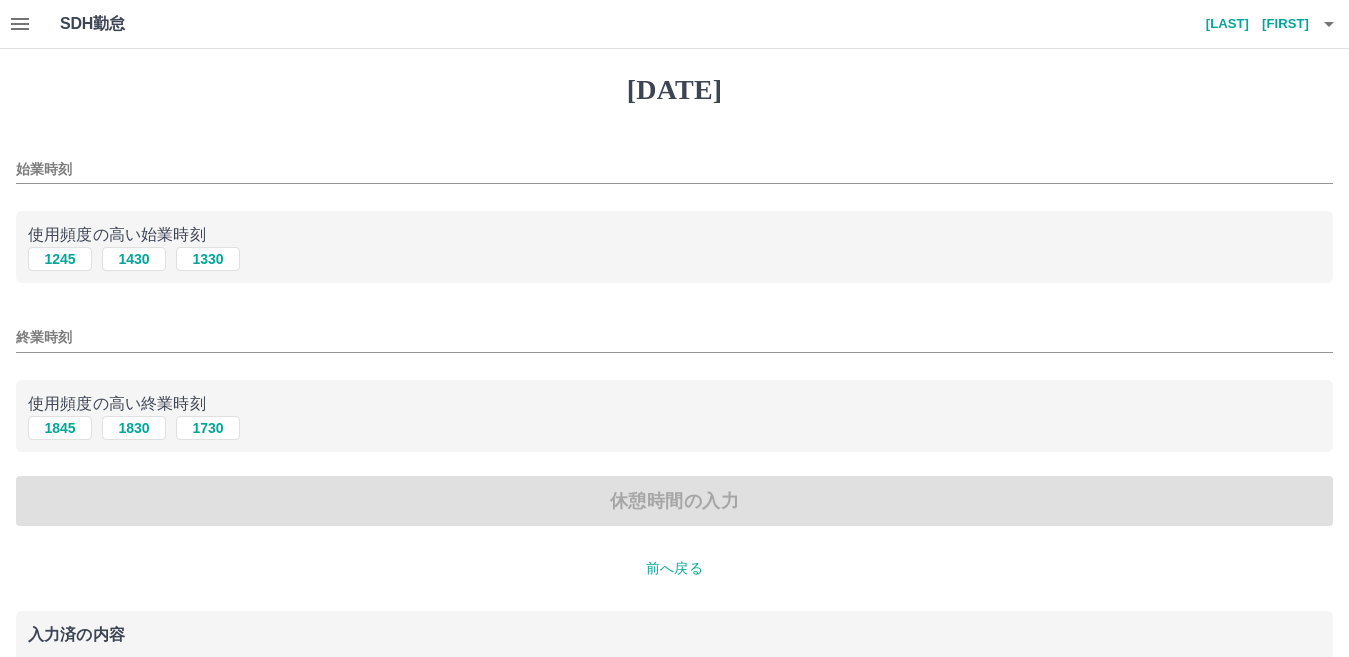 click on "使用頻度の高い終業時刻 [TIME] [TIME] [TIME]" at bounding box center (674, 416) 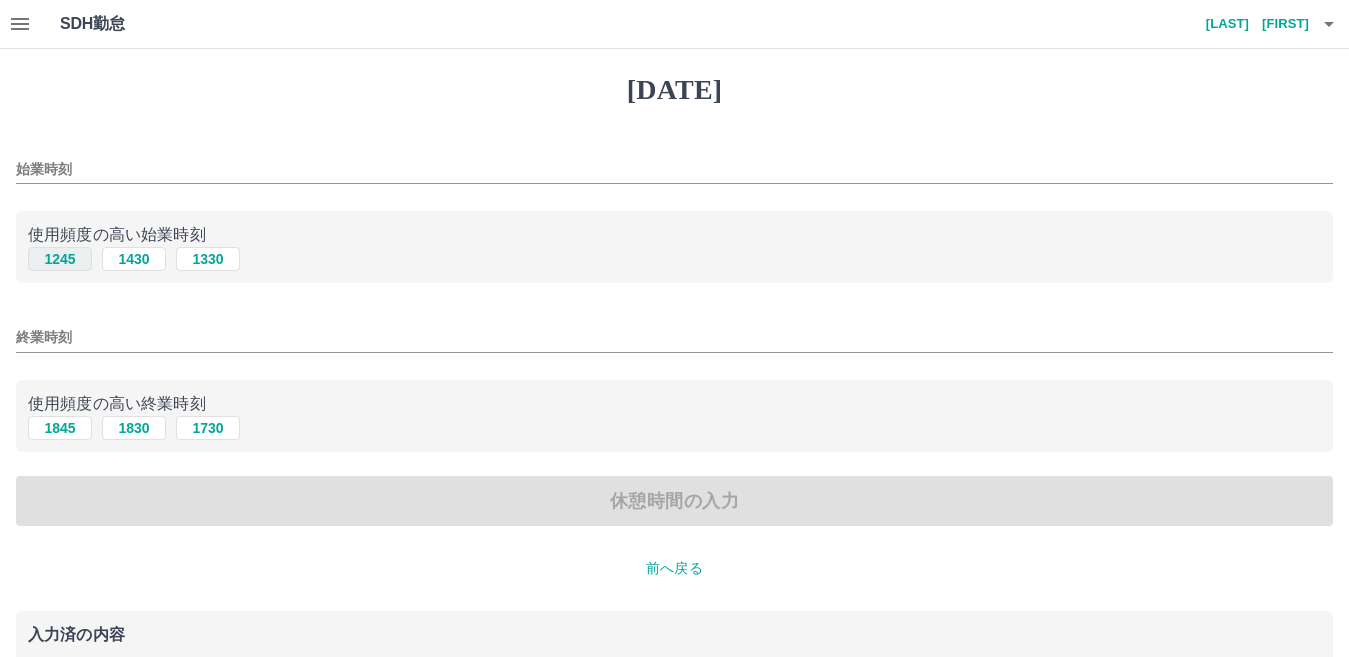 click on "1245" at bounding box center (60, 259) 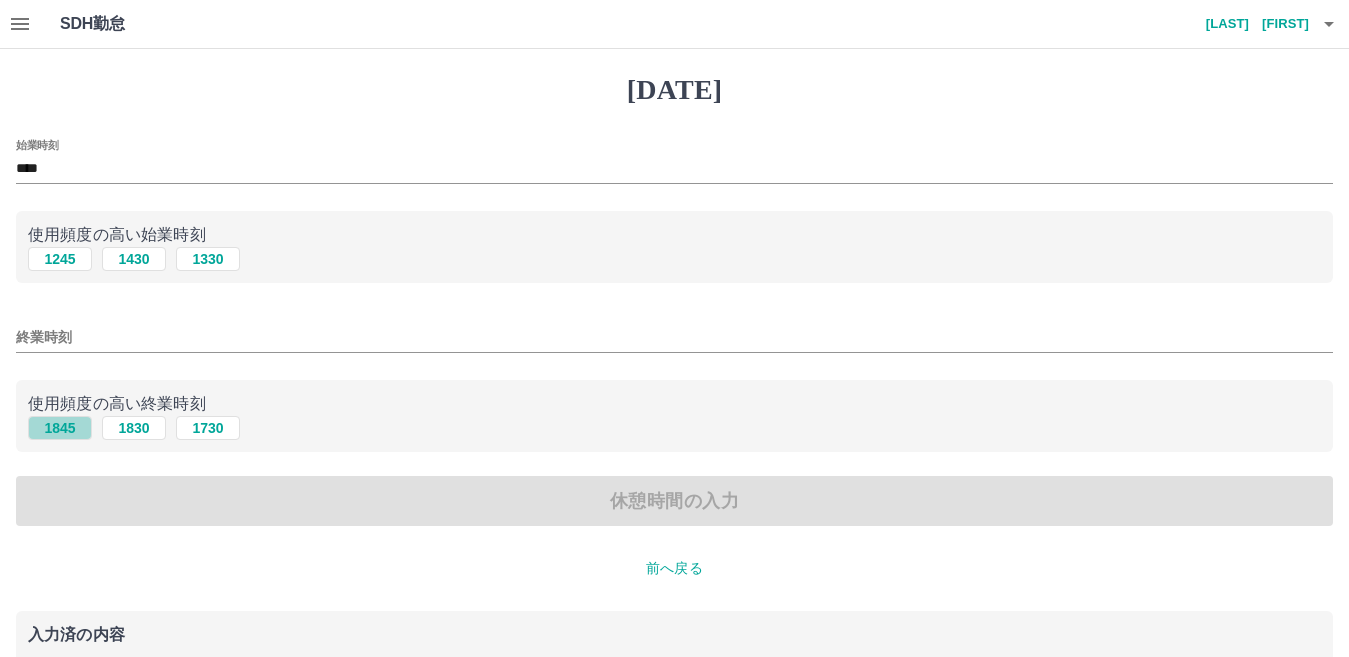 click on "1845" at bounding box center [60, 259] 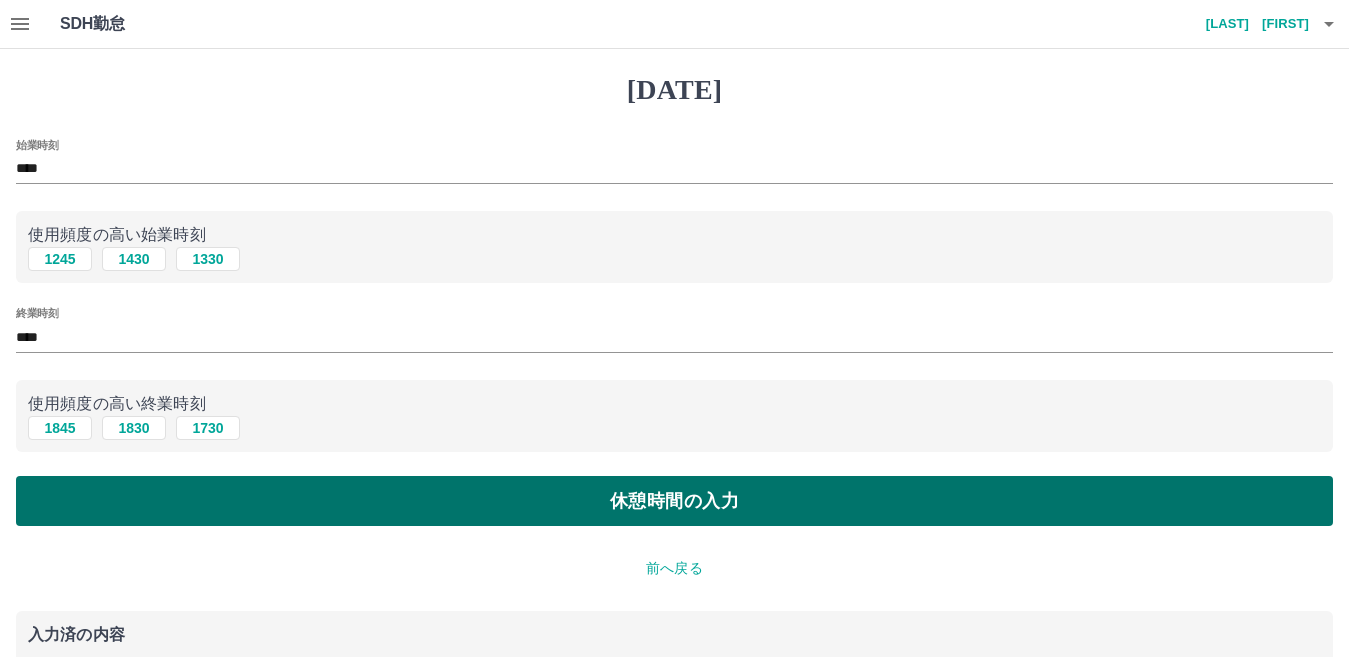 click on "休憩時間の入力" at bounding box center (674, 501) 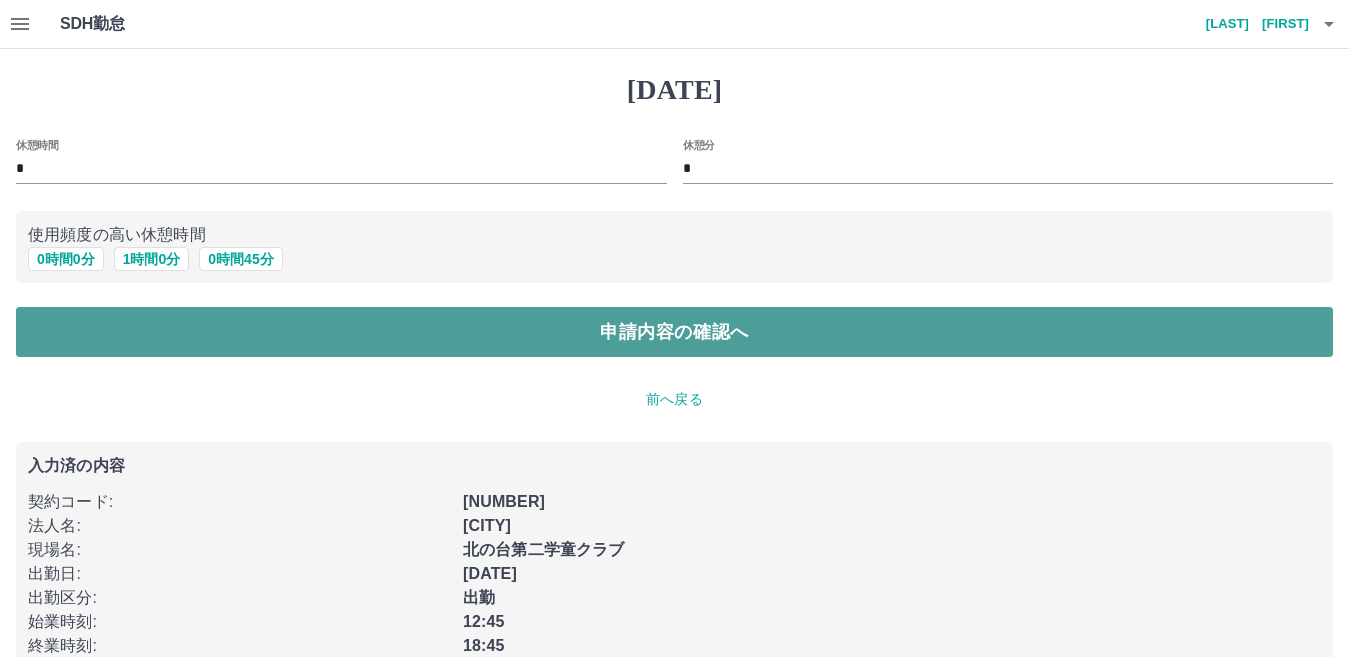 click on "申請内容の確認へ" at bounding box center (674, 332) 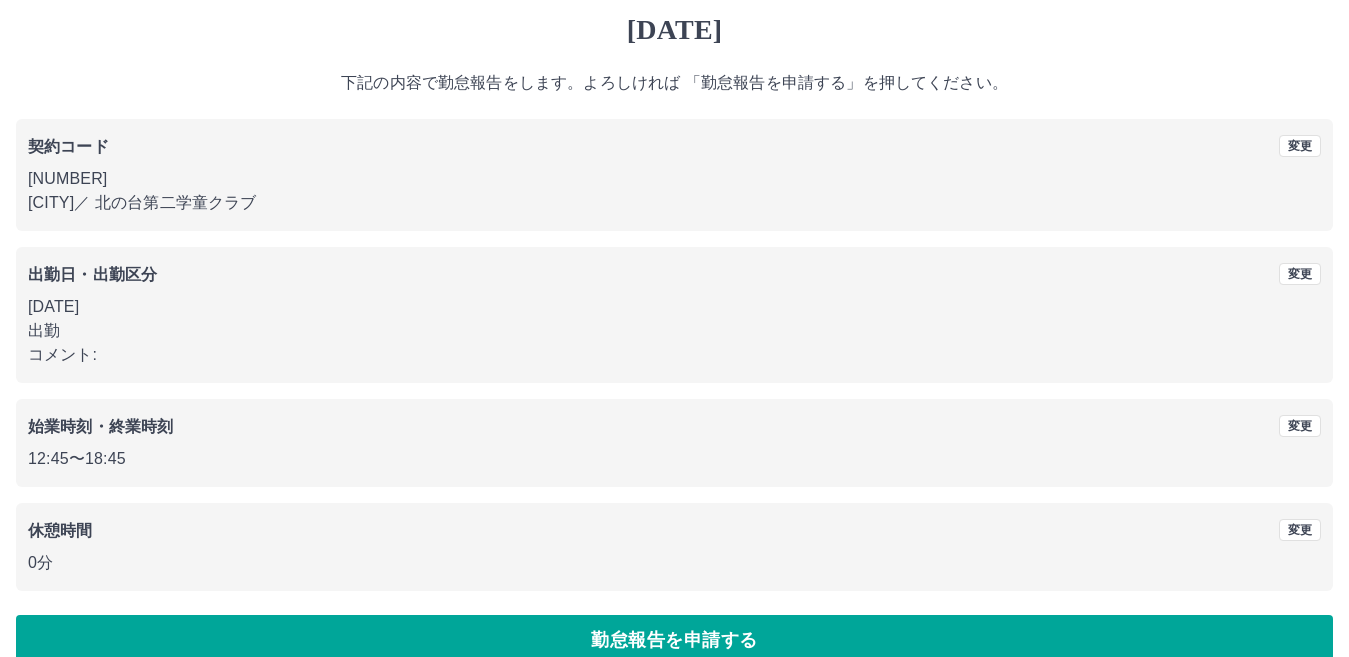 scroll, scrollTop: 92, scrollLeft: 0, axis: vertical 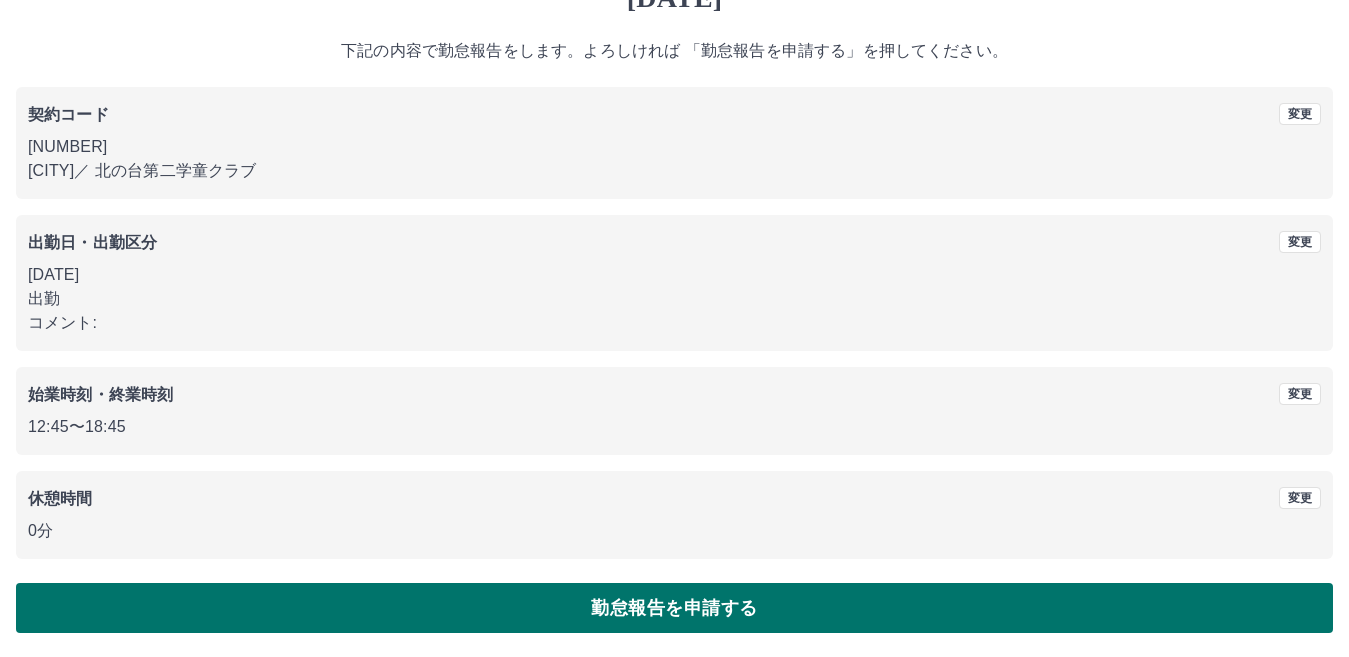click on "勤怠報告を申請する" at bounding box center [674, 608] 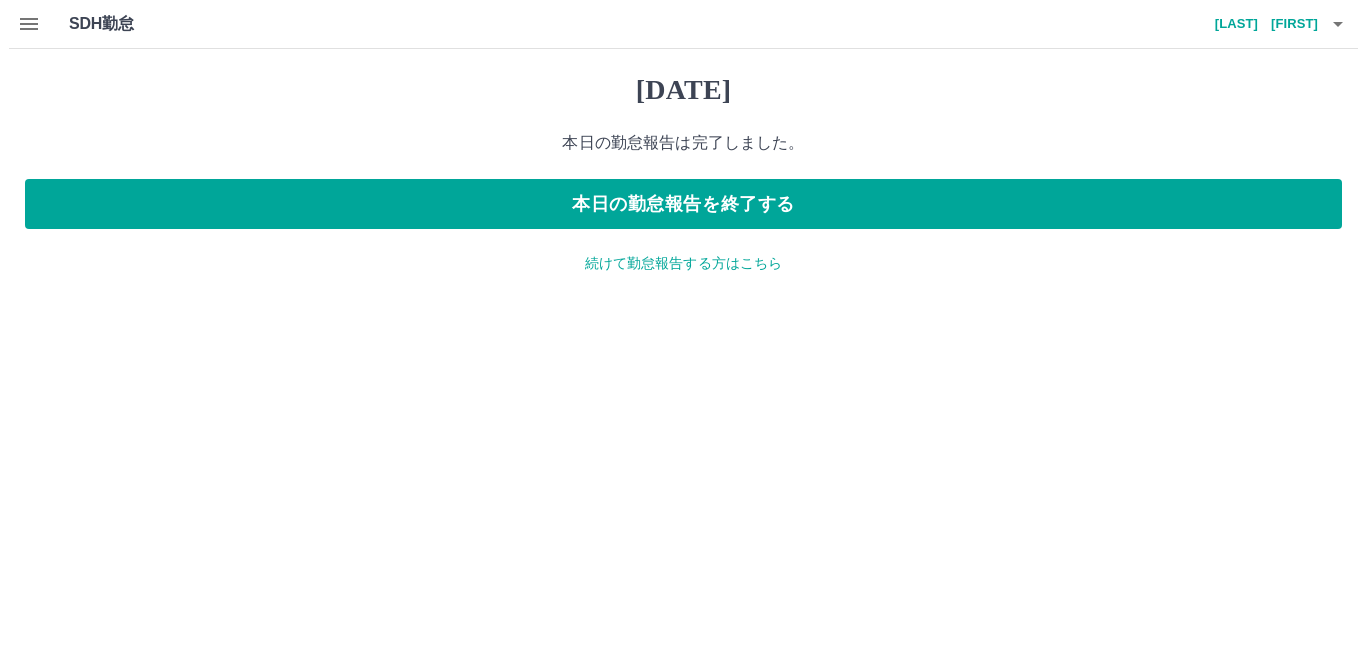 scroll, scrollTop: 0, scrollLeft: 0, axis: both 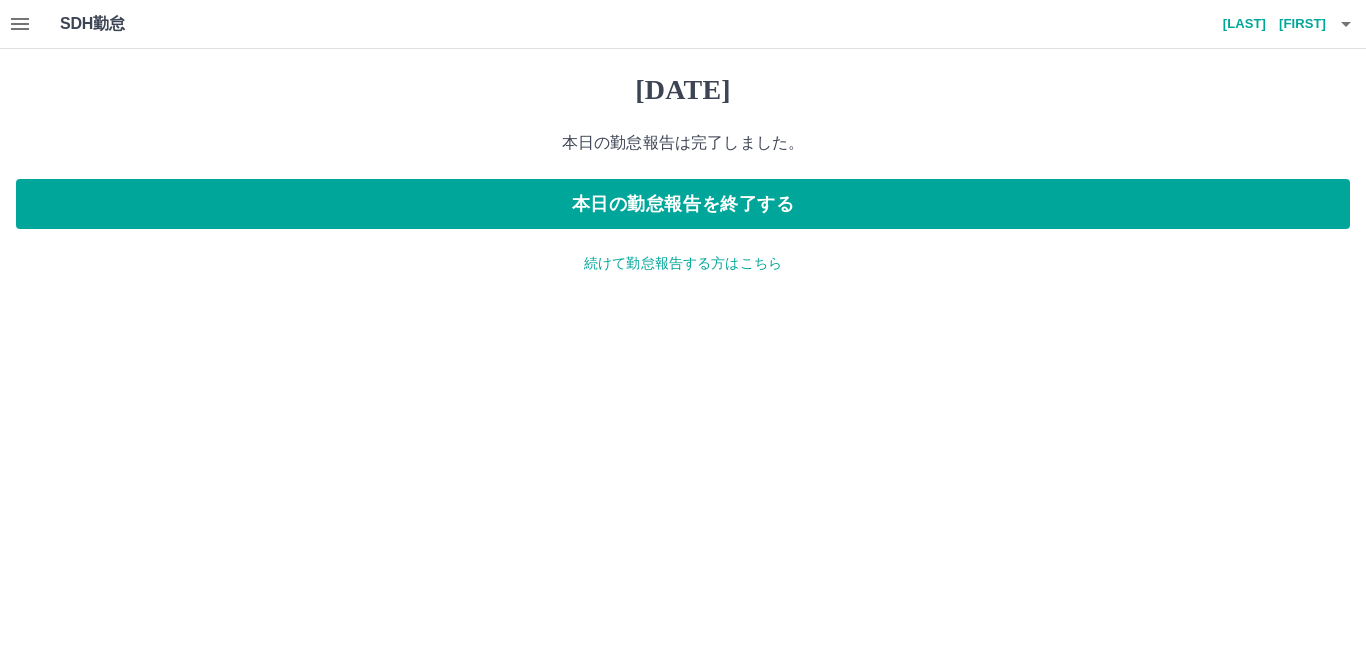 click on "続けて勤怠報告する方はこちら" at bounding box center (683, 263) 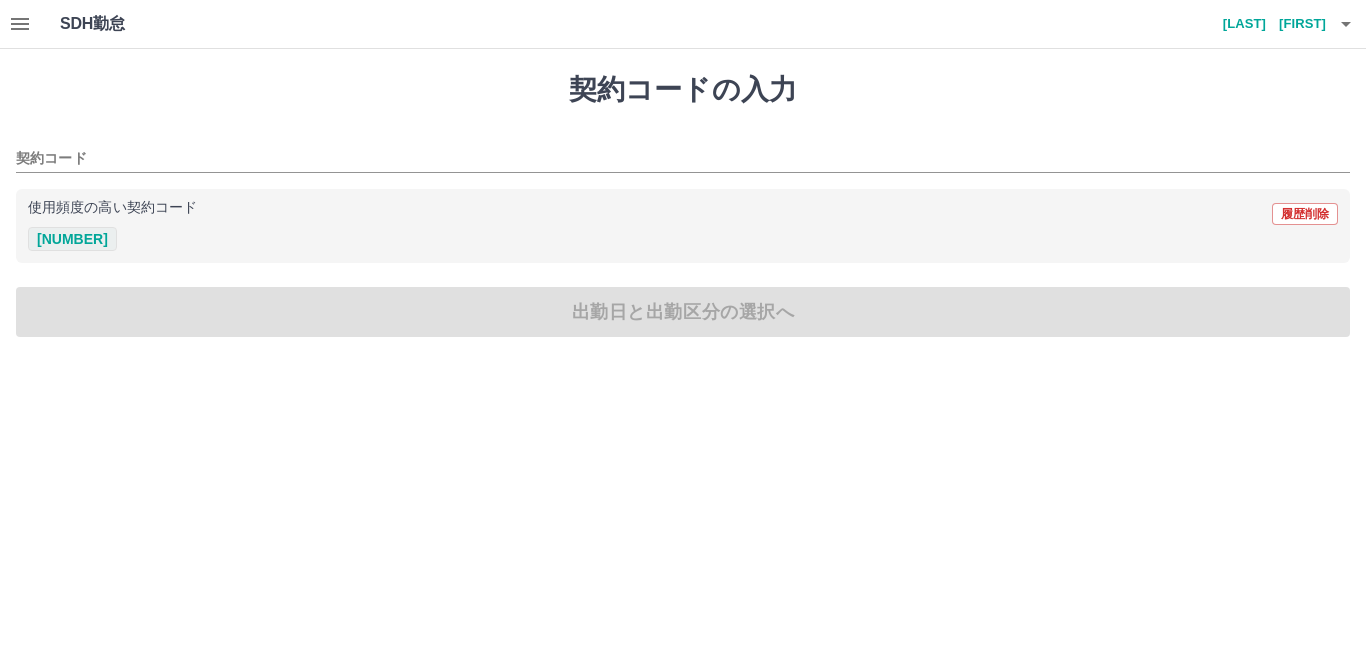 click on "[NUMBER]" at bounding box center (72, 239) 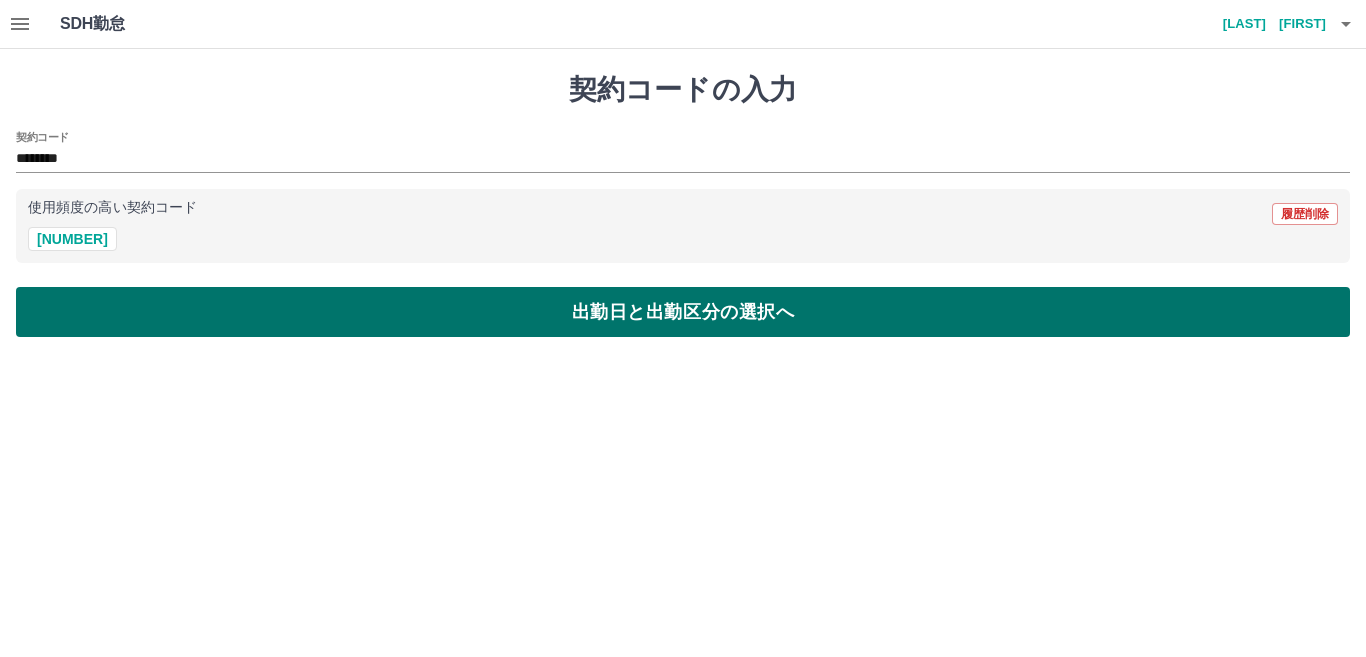 click on "出勤日と出勤区分の選択へ" at bounding box center [683, 312] 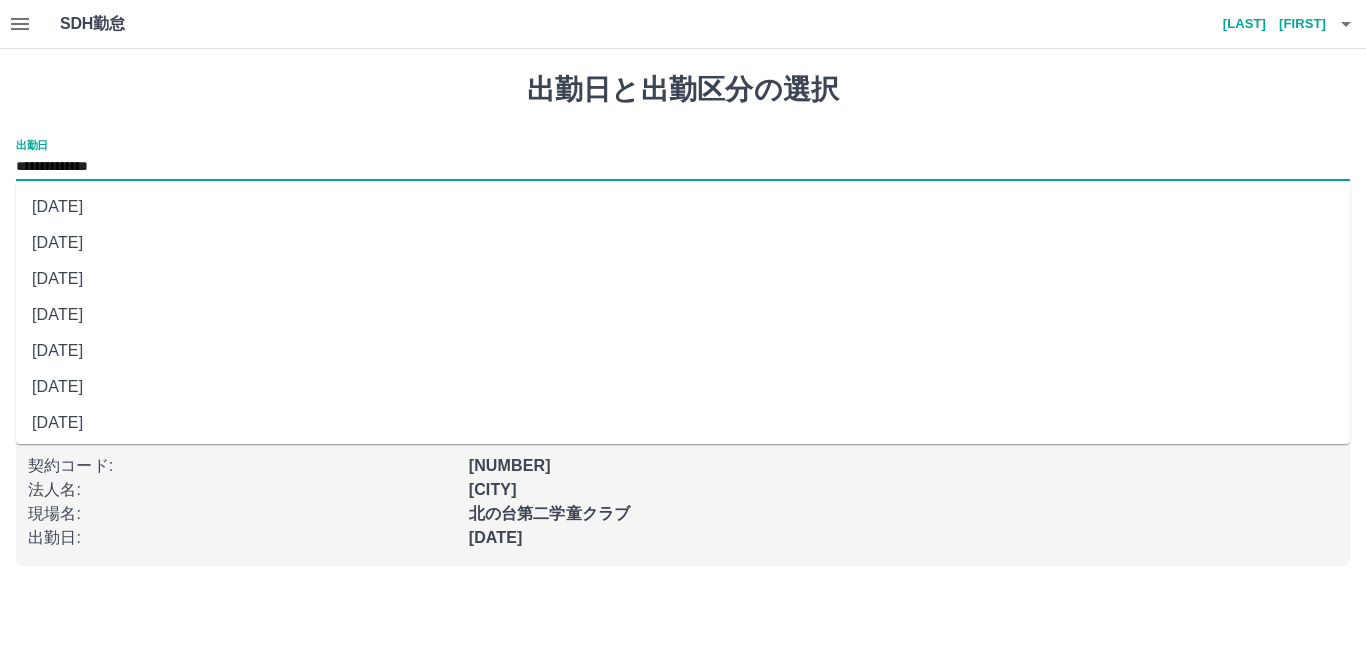 click on "**********" at bounding box center [683, 167] 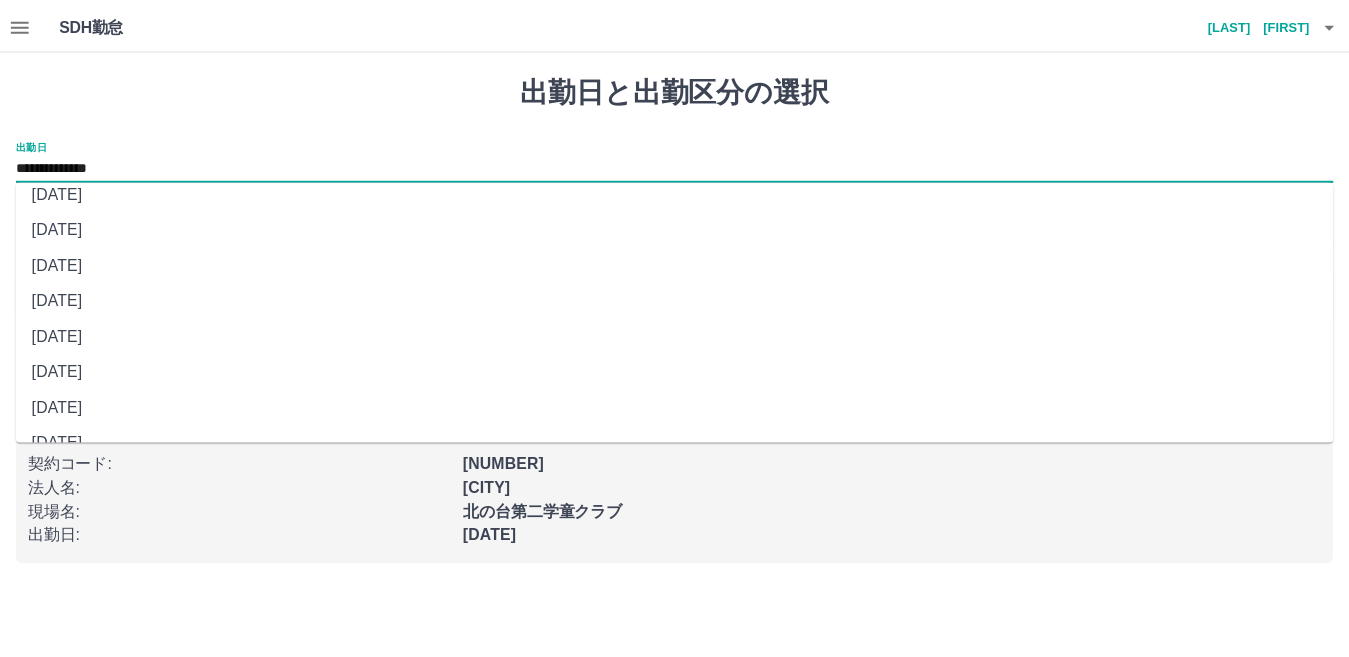 scroll, scrollTop: 77, scrollLeft: 0, axis: vertical 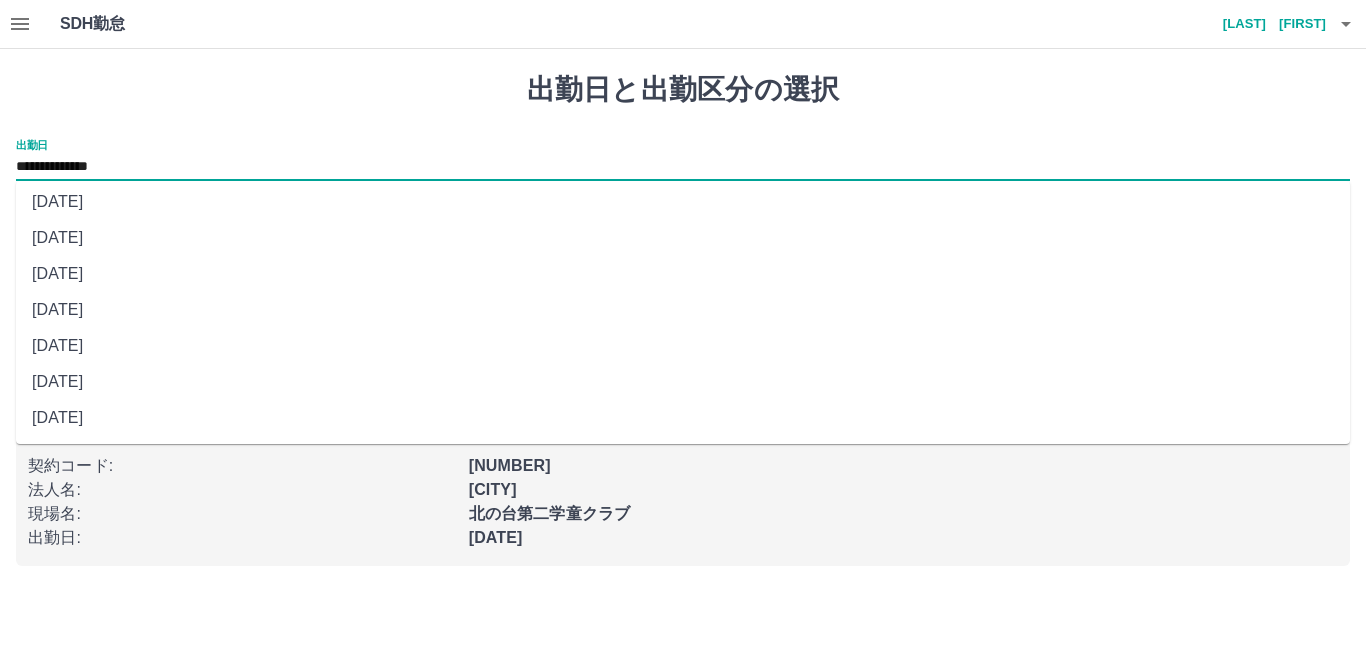 click on "[DATE]" at bounding box center [683, 382] 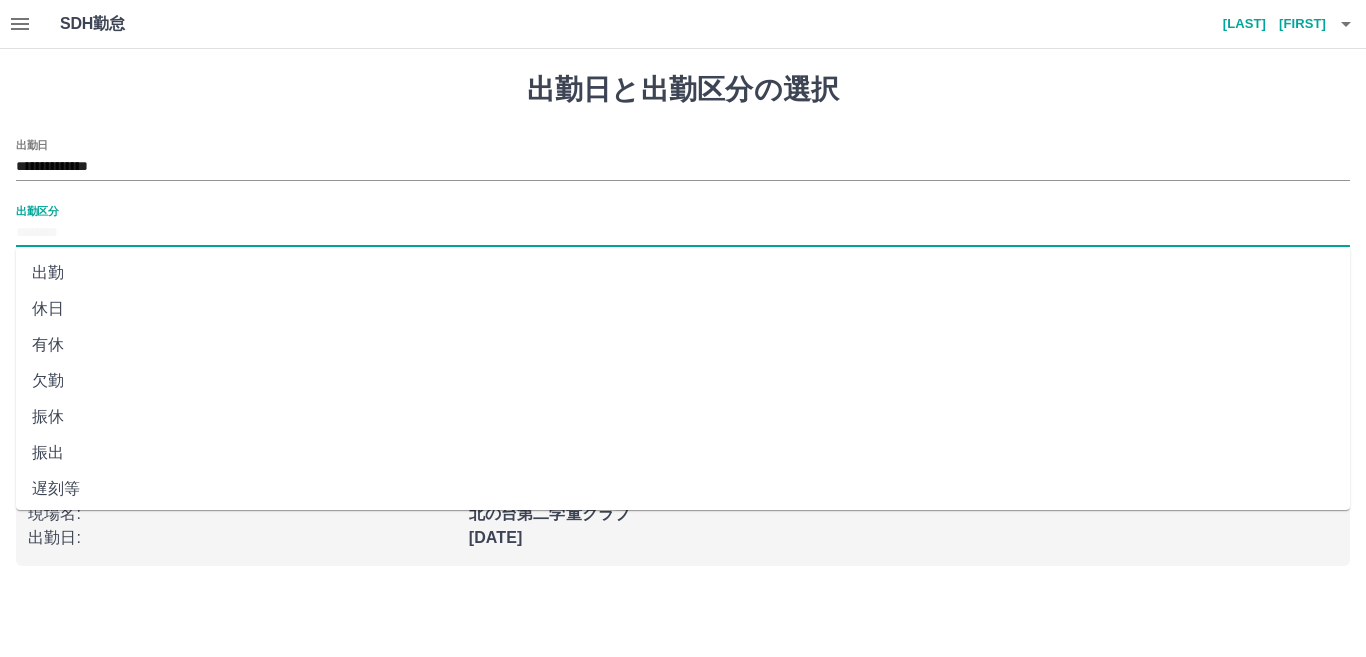 click on "出勤区分" at bounding box center [683, 233] 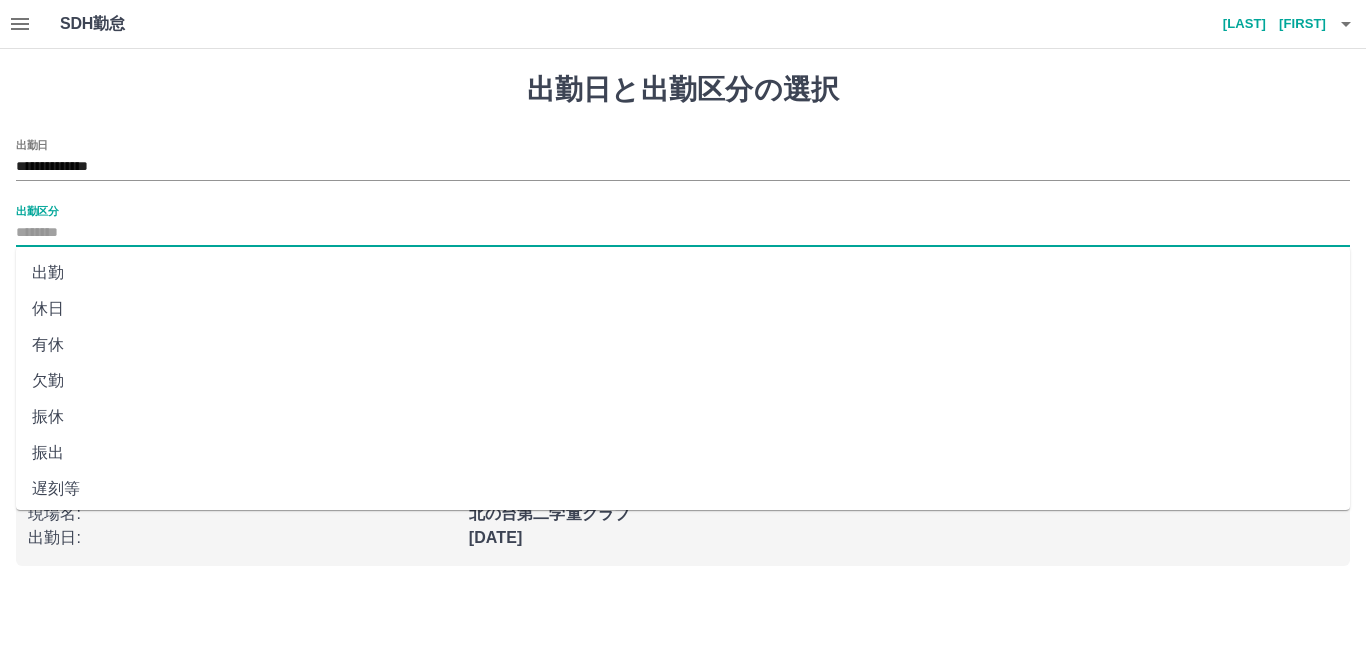 click on "出勤" at bounding box center (683, 273) 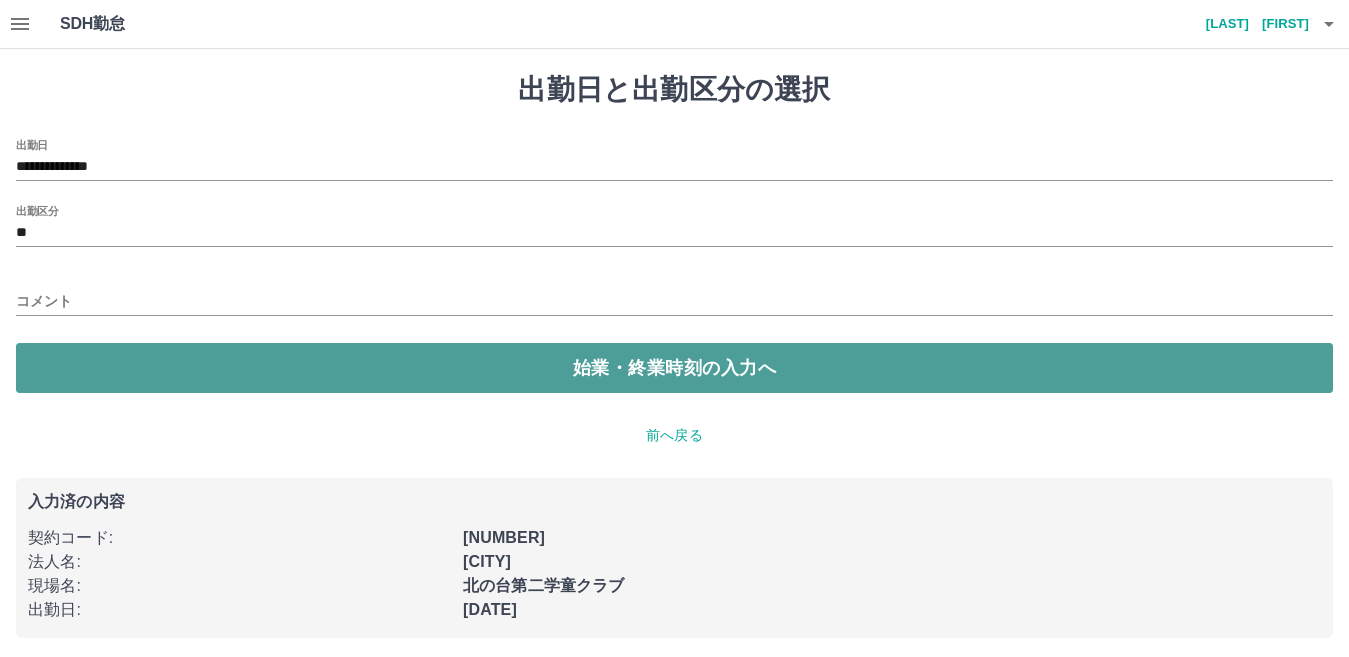 click on "始業・終業時刻の入力へ" at bounding box center [674, 368] 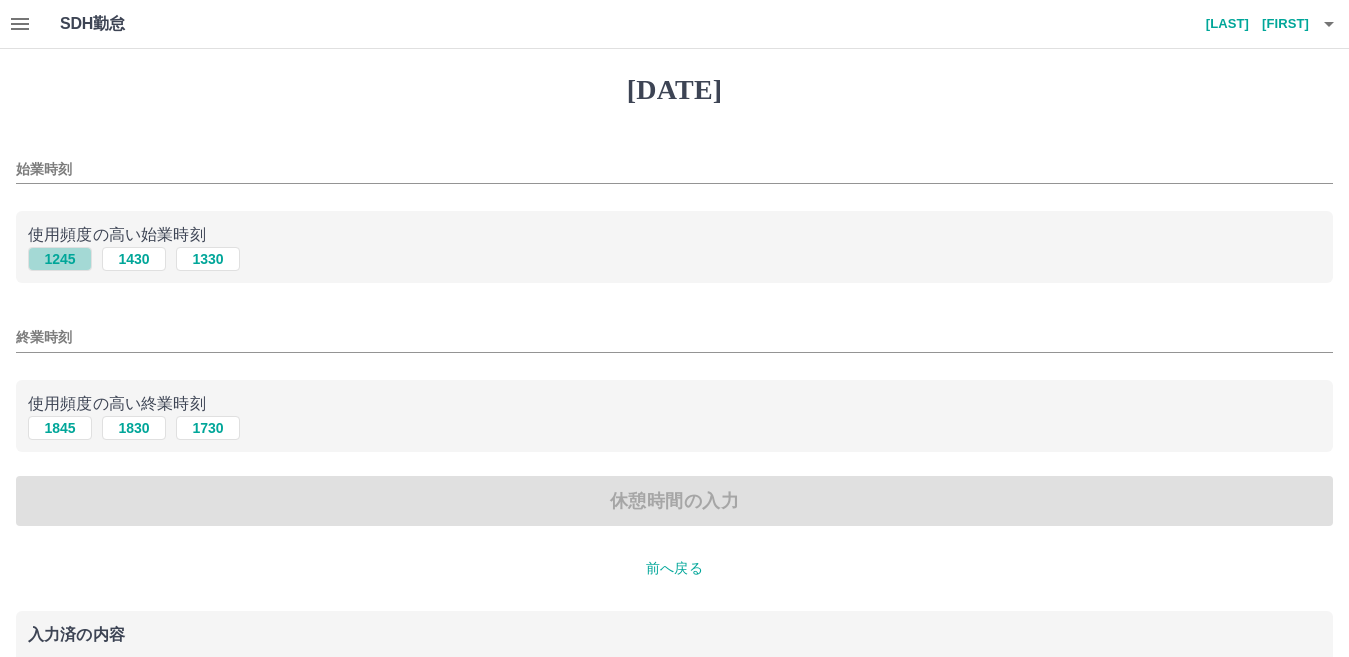 click on "1245" at bounding box center [60, 259] 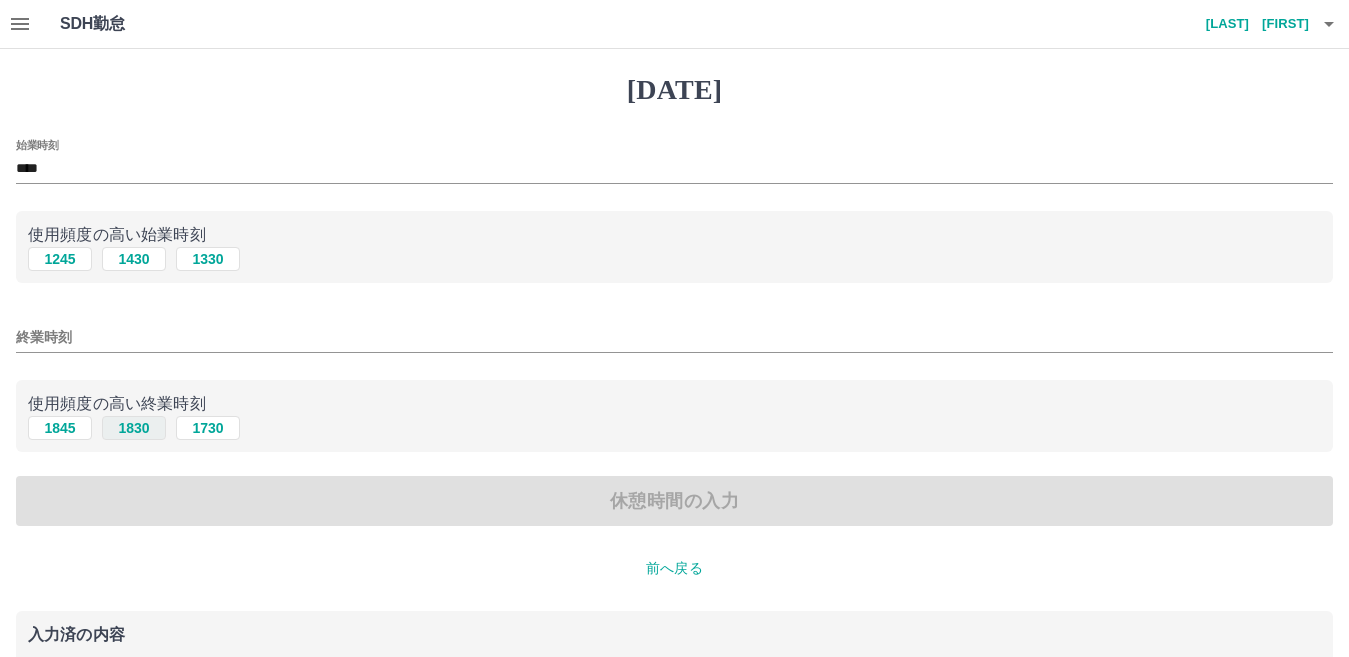 drag, startPoint x: 62, startPoint y: 430, endPoint x: 102, endPoint y: 439, distance: 41 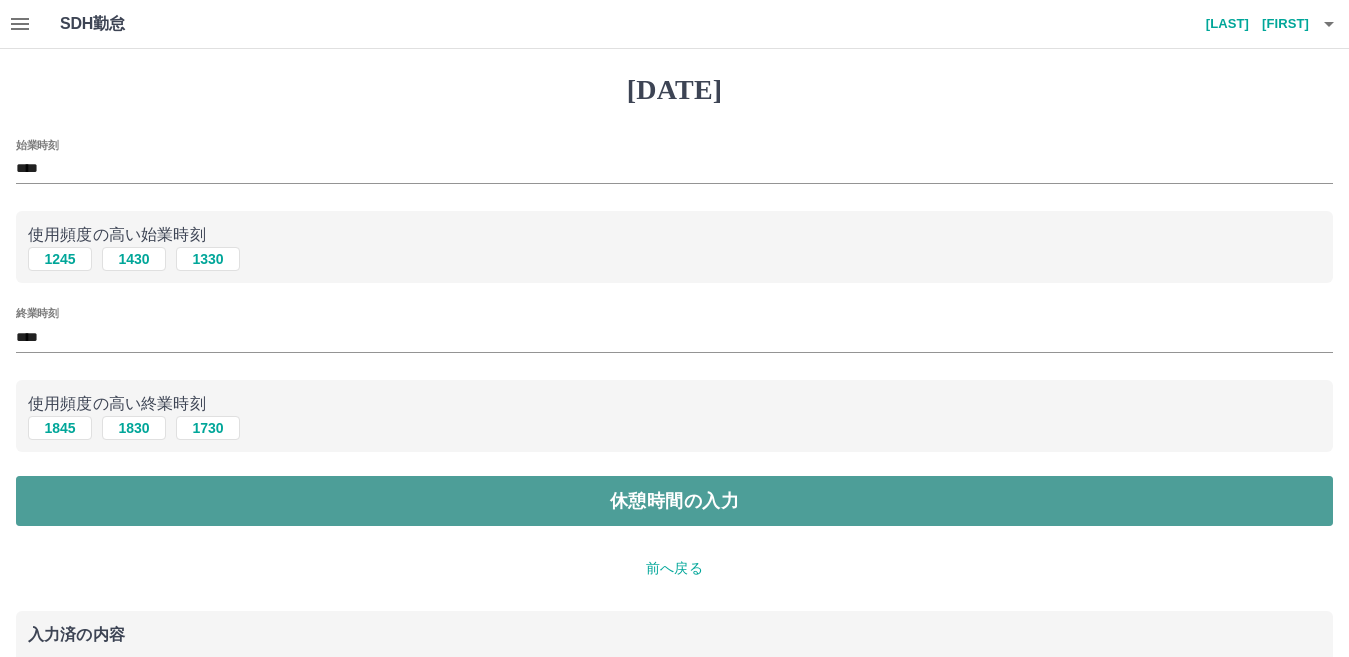 click on "休憩時間の入力" at bounding box center (674, 501) 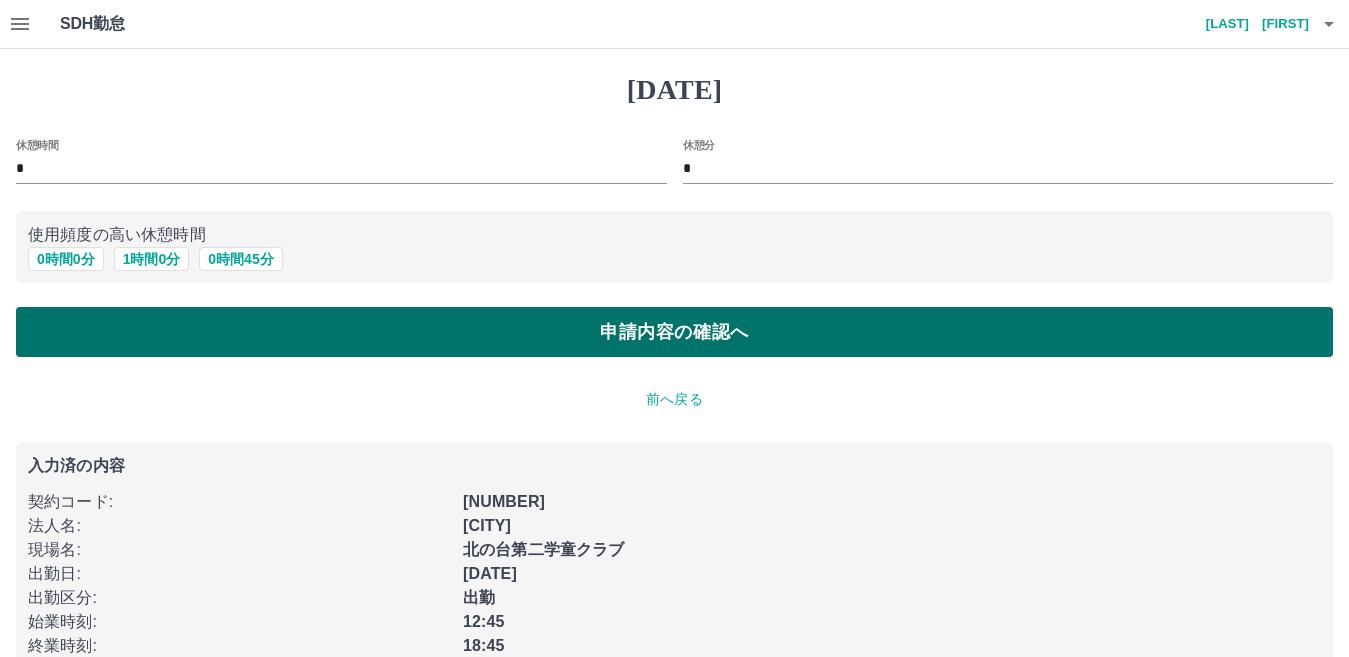 click on "申請内容の確認へ" at bounding box center (674, 332) 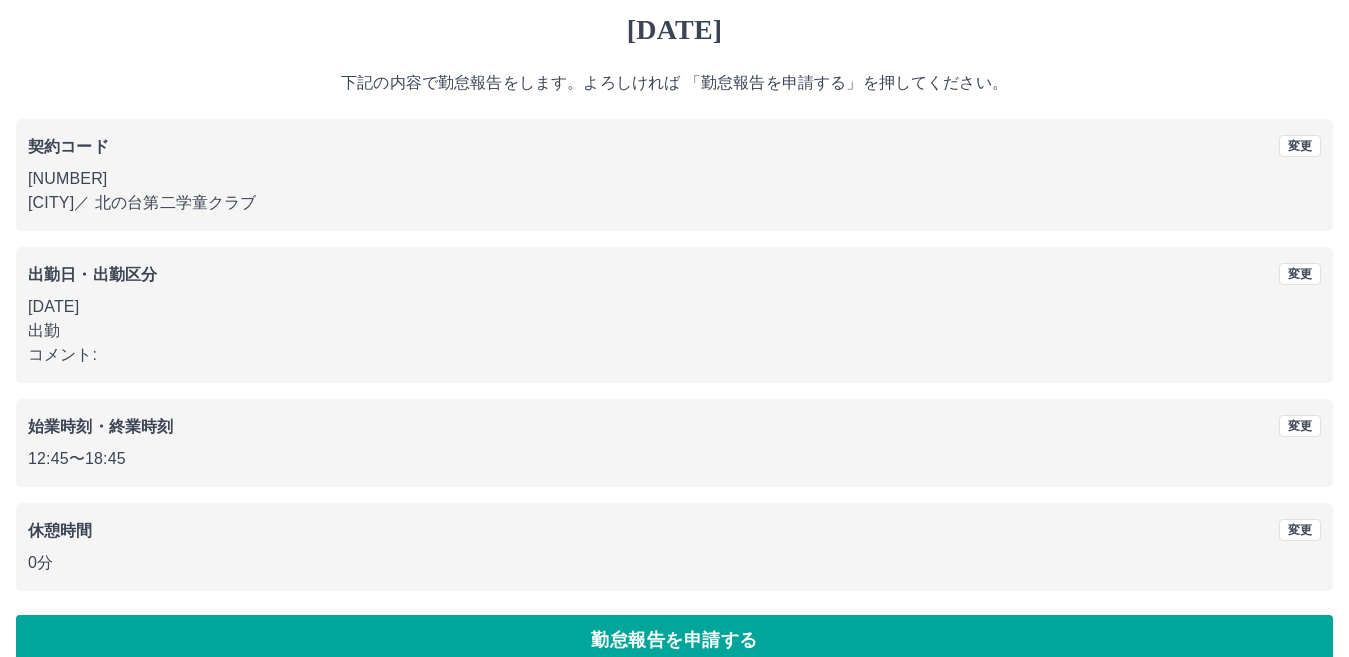 scroll, scrollTop: 92, scrollLeft: 0, axis: vertical 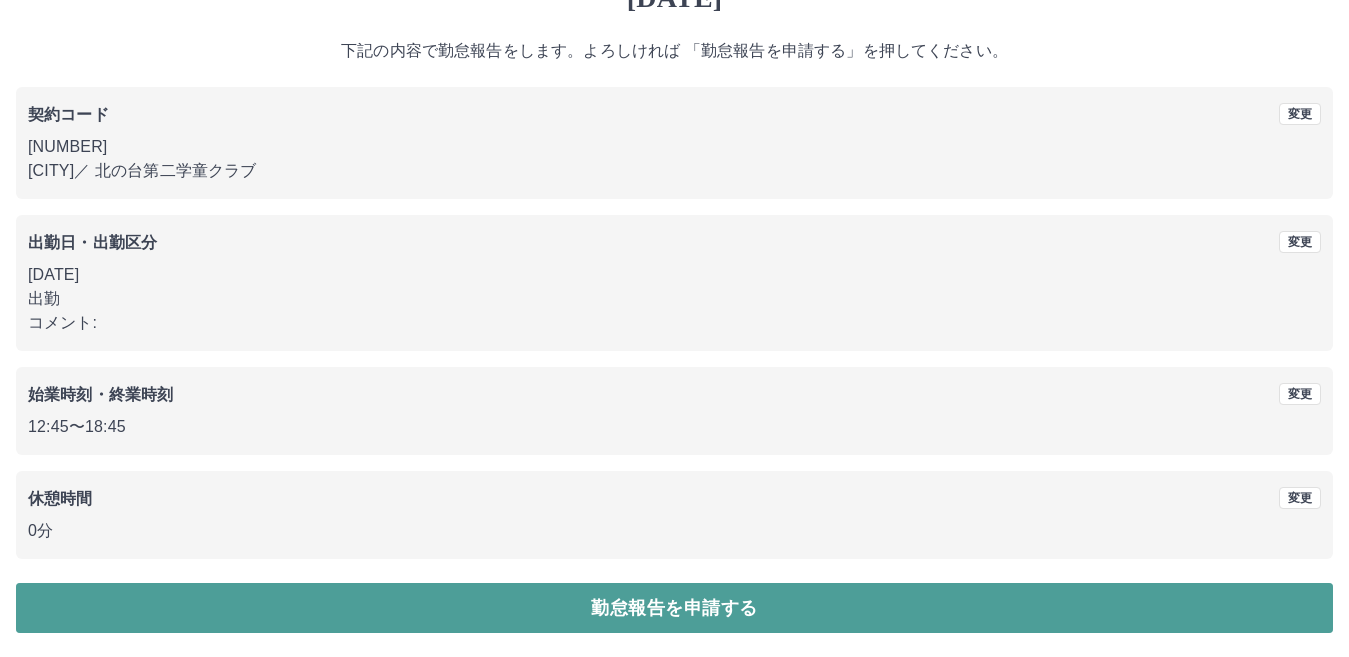 click on "勤怠報告を申請する" at bounding box center (674, 608) 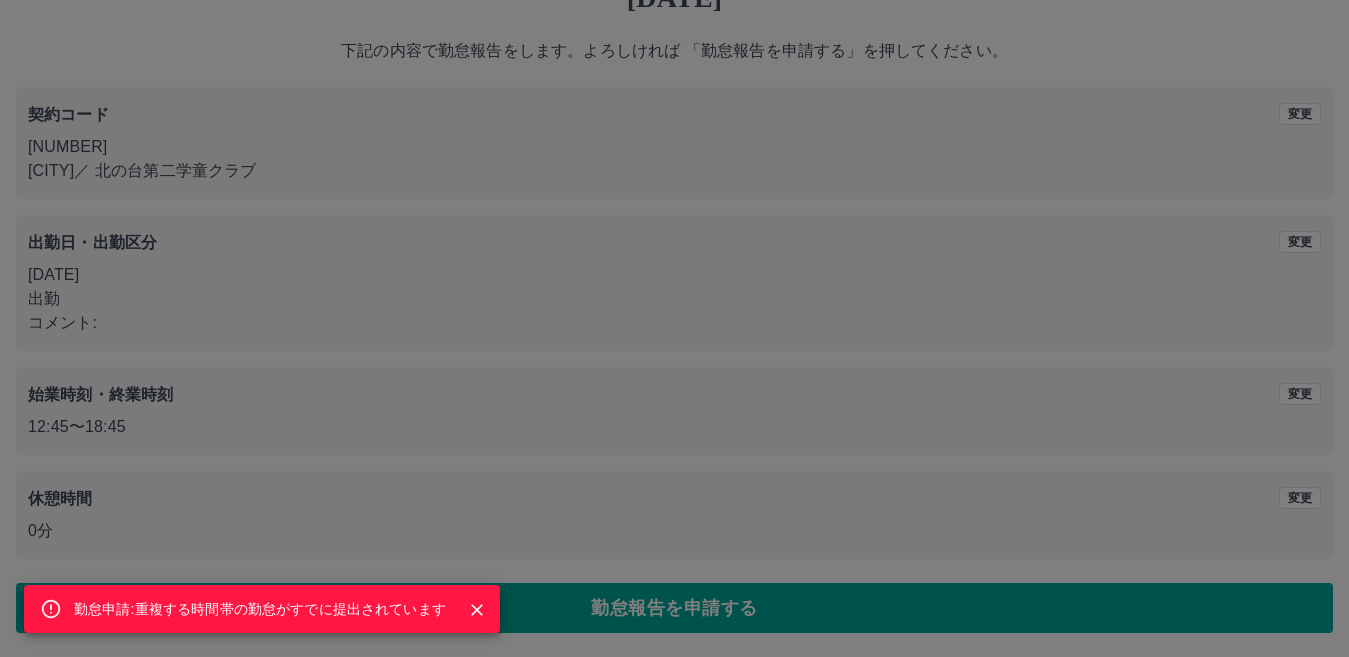 click at bounding box center [477, 610] 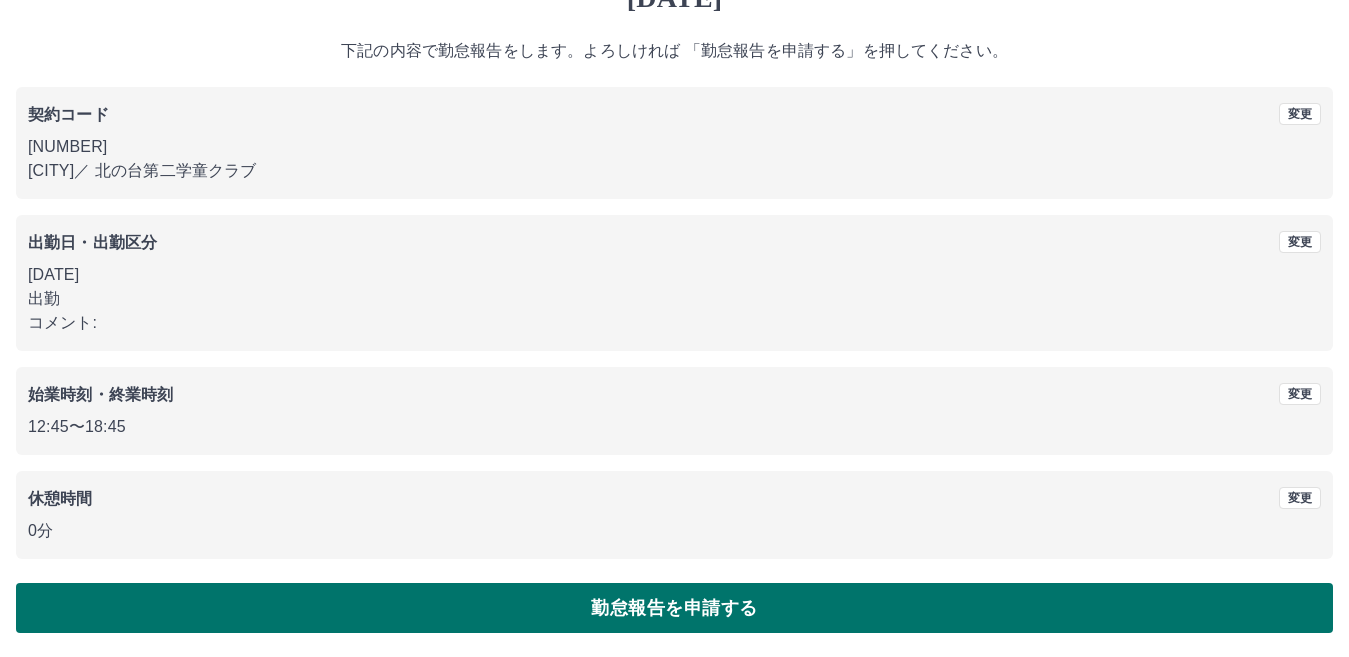 click on "勤怠報告を申請する" at bounding box center [674, 608] 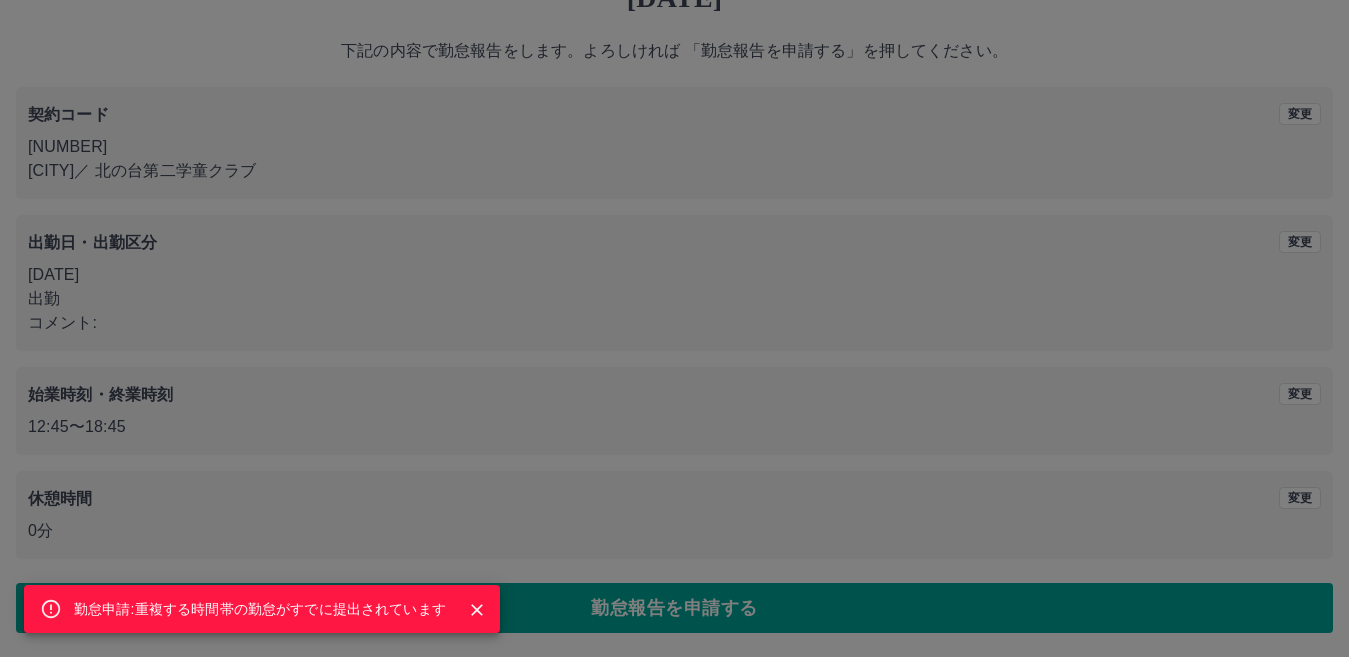 click at bounding box center (477, 610) 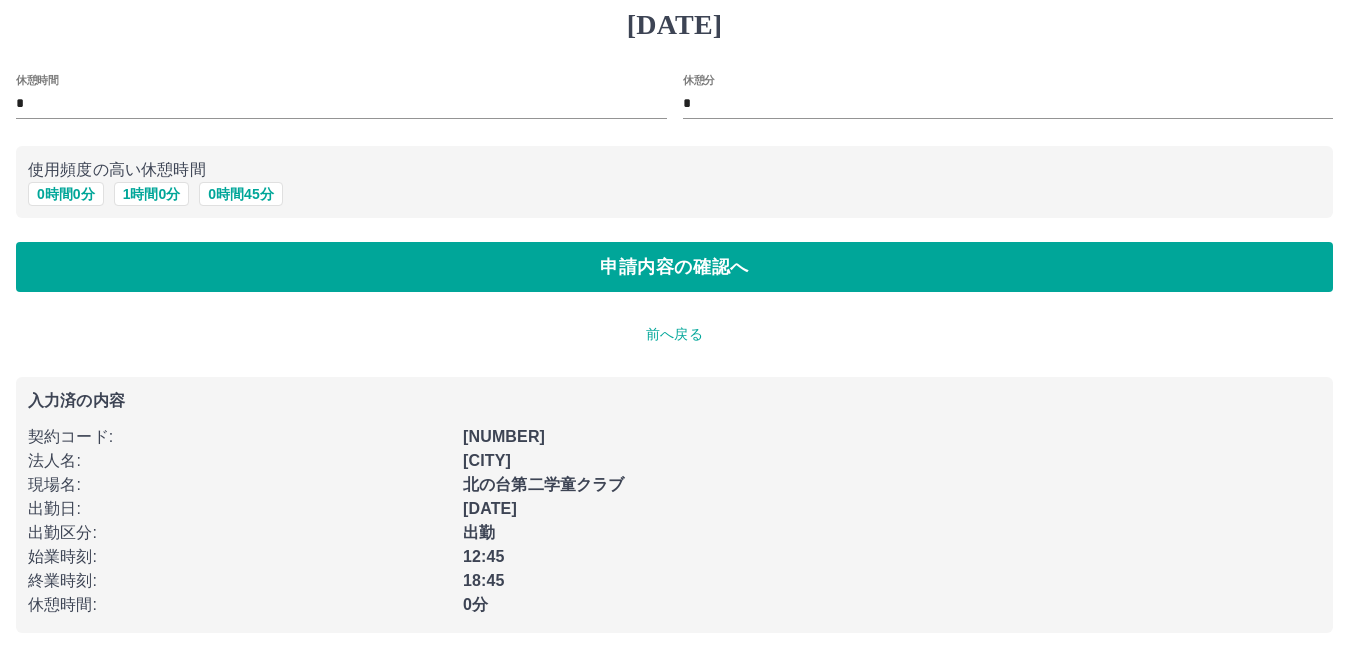 scroll, scrollTop: 0, scrollLeft: 0, axis: both 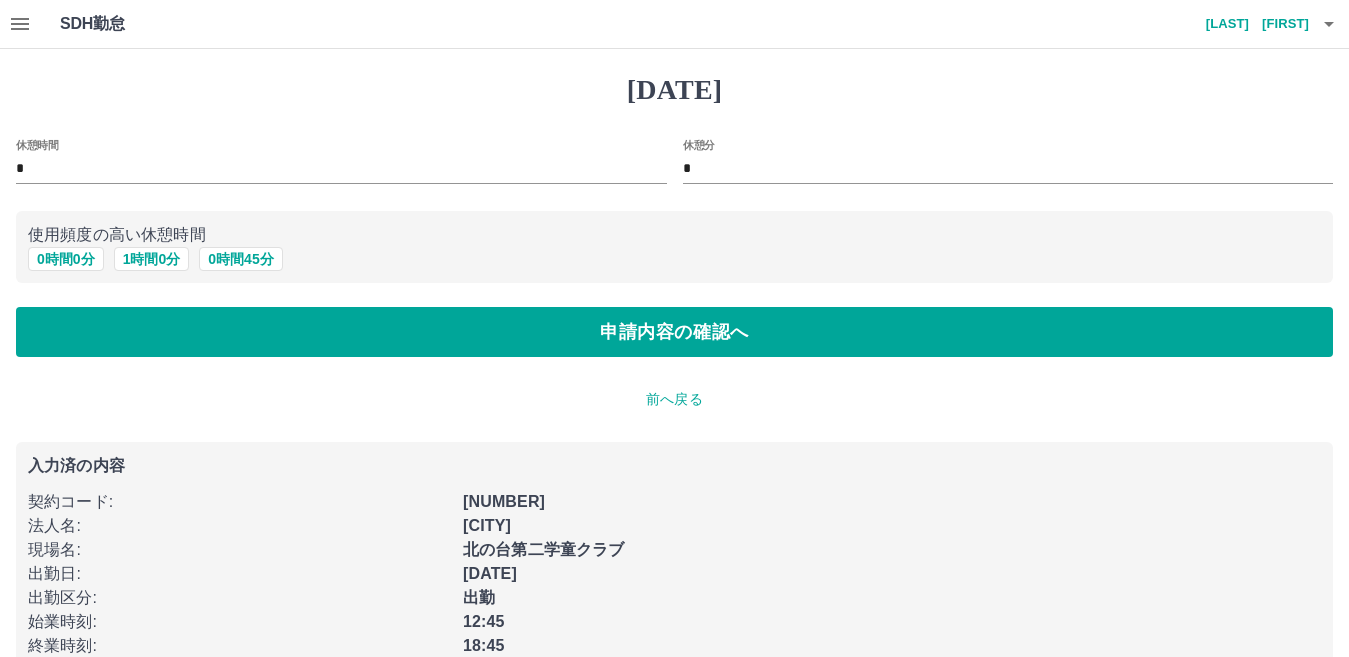 click on "前へ戻る" at bounding box center [674, 399] 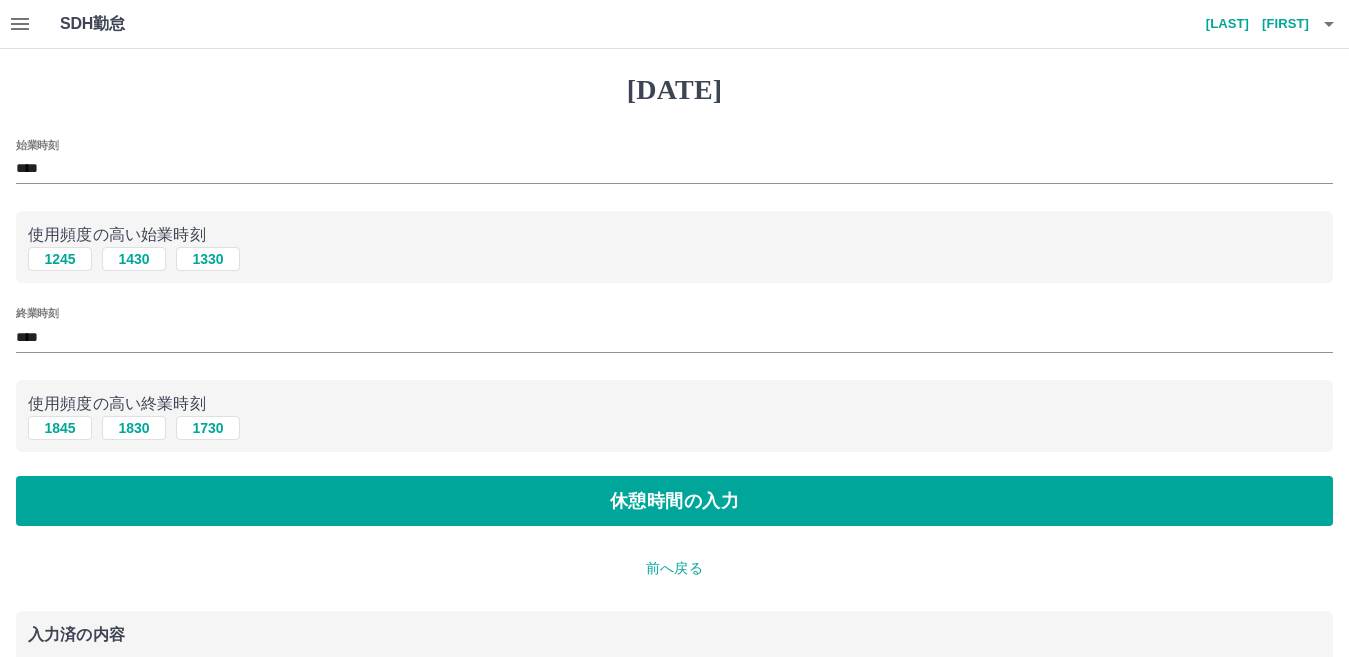 click on "前へ戻る" at bounding box center (674, 568) 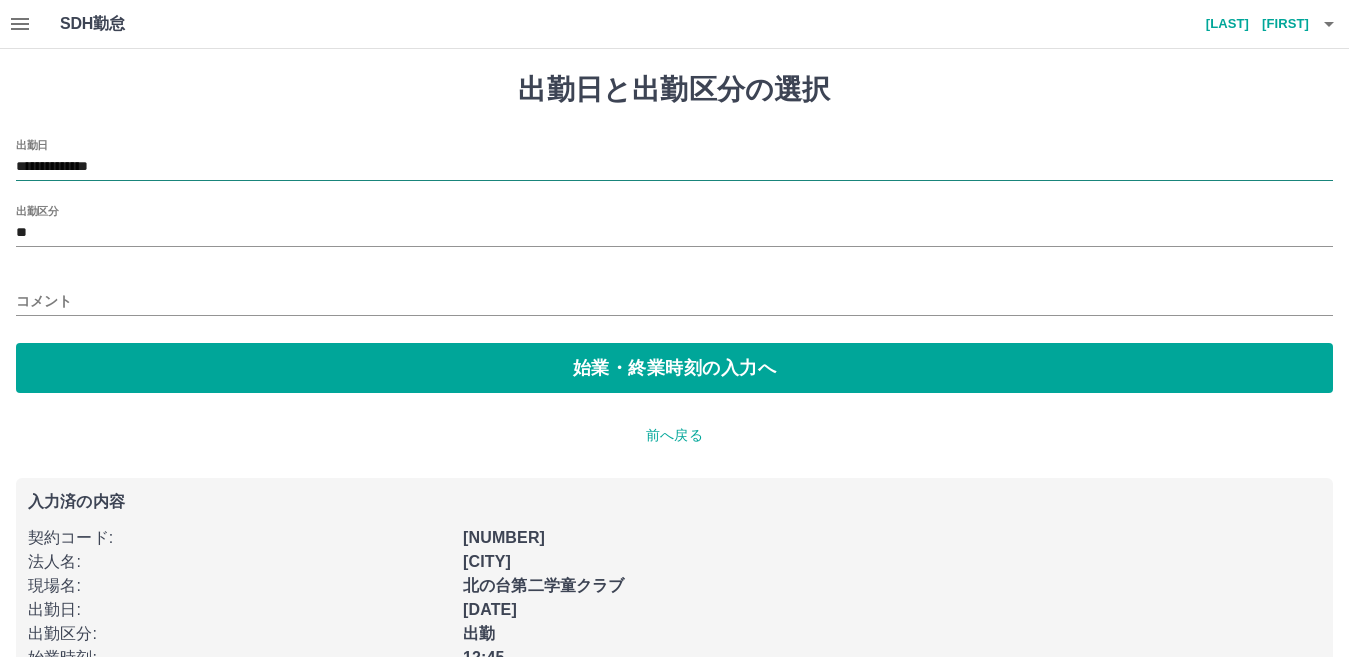 click on "**********" at bounding box center [674, 167] 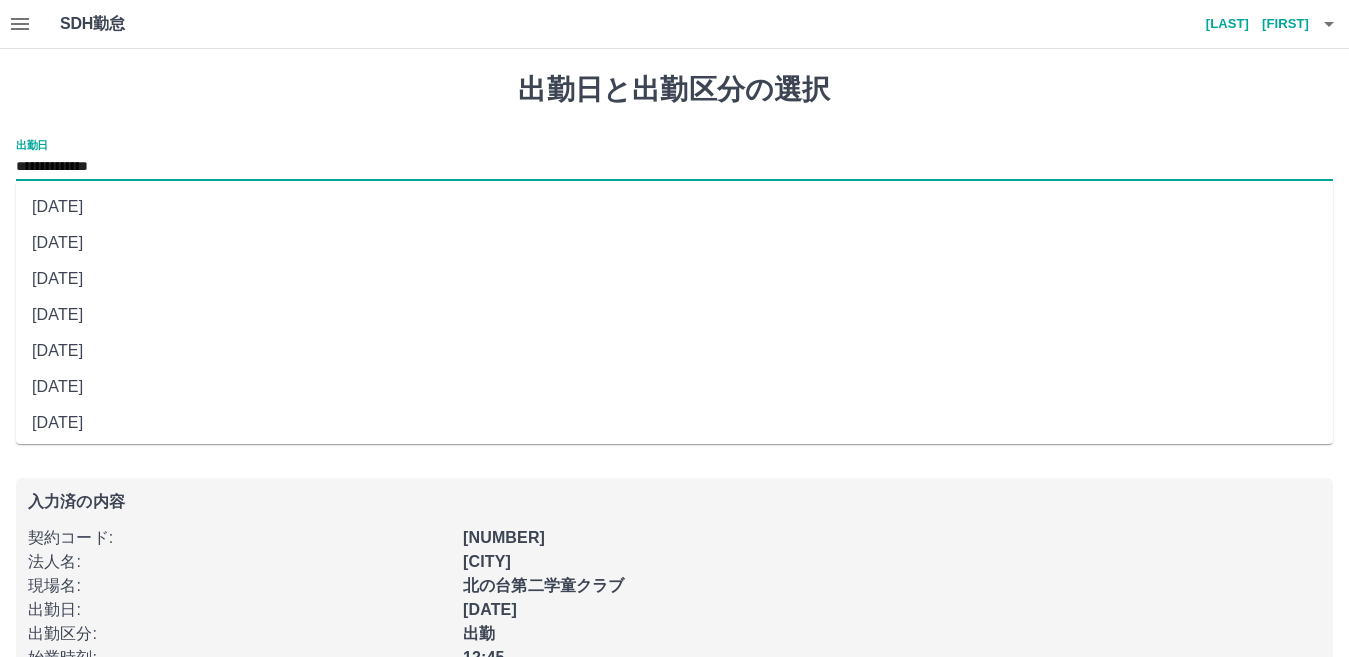 click on "[DATE]" at bounding box center (674, 387) 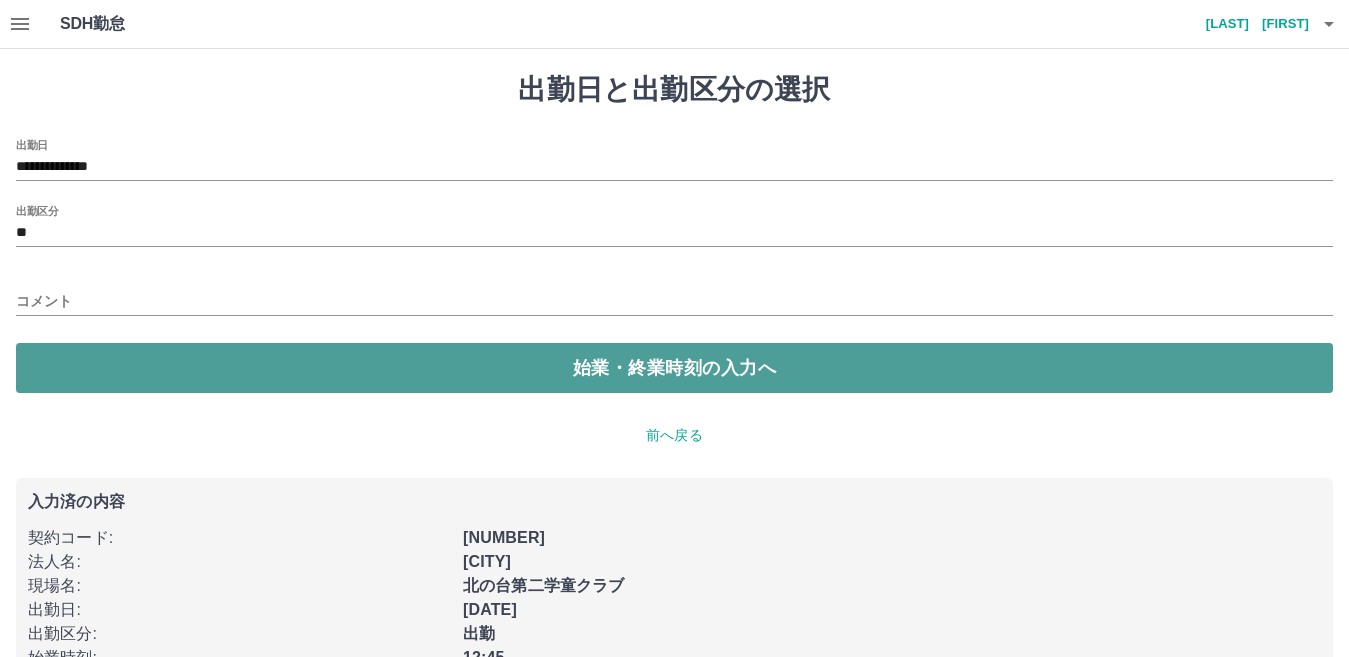 click on "始業・終業時刻の入力へ" at bounding box center (674, 368) 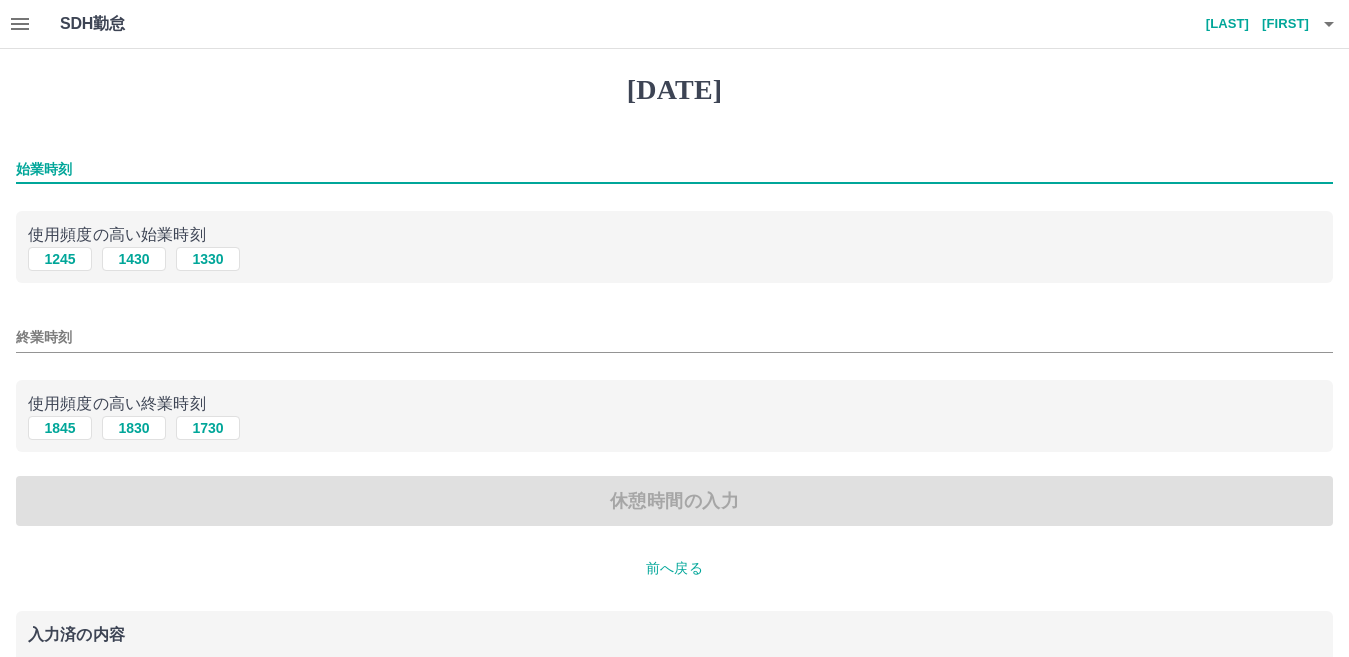 click on "始業時刻" at bounding box center (674, 169) 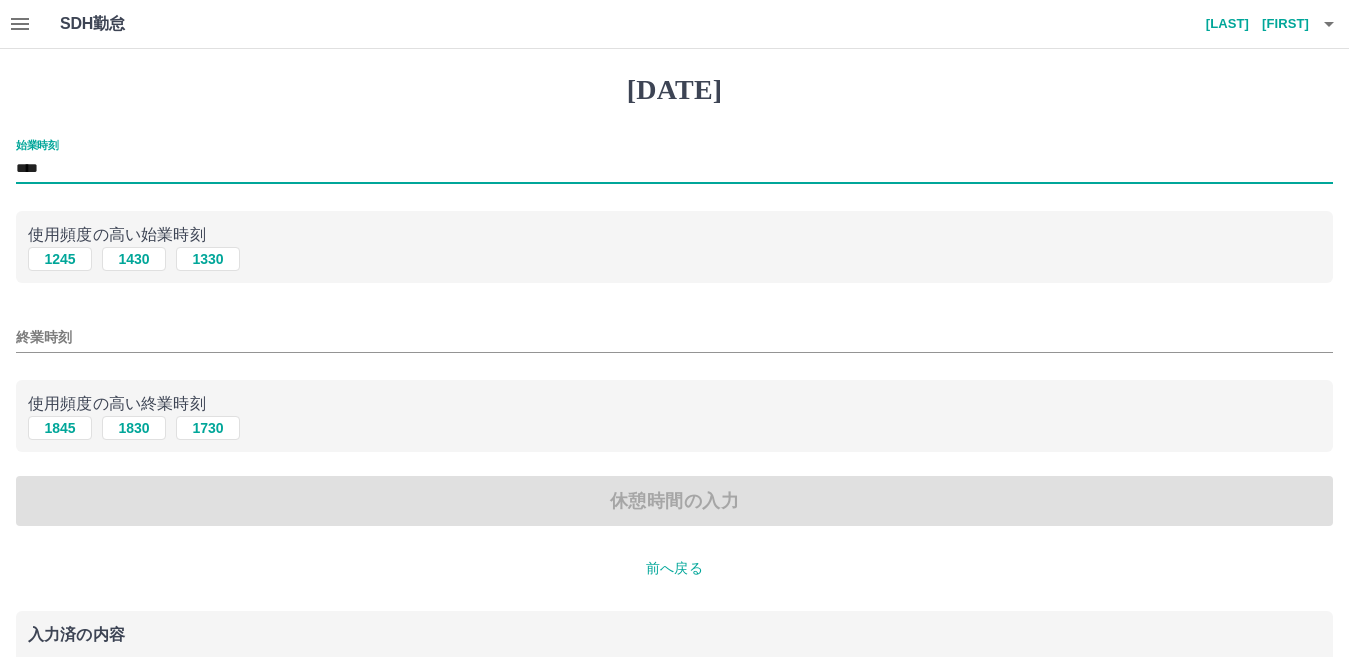 click on "終業時刻" at bounding box center [674, 337] 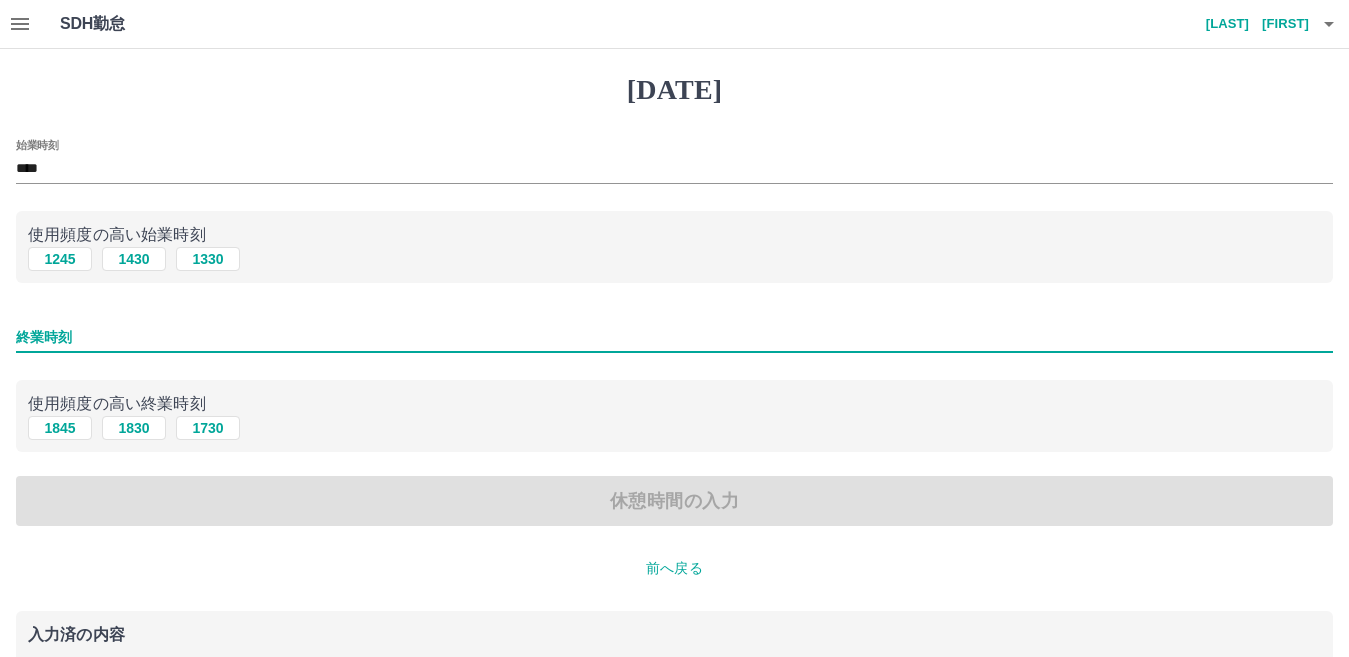 type on "****" 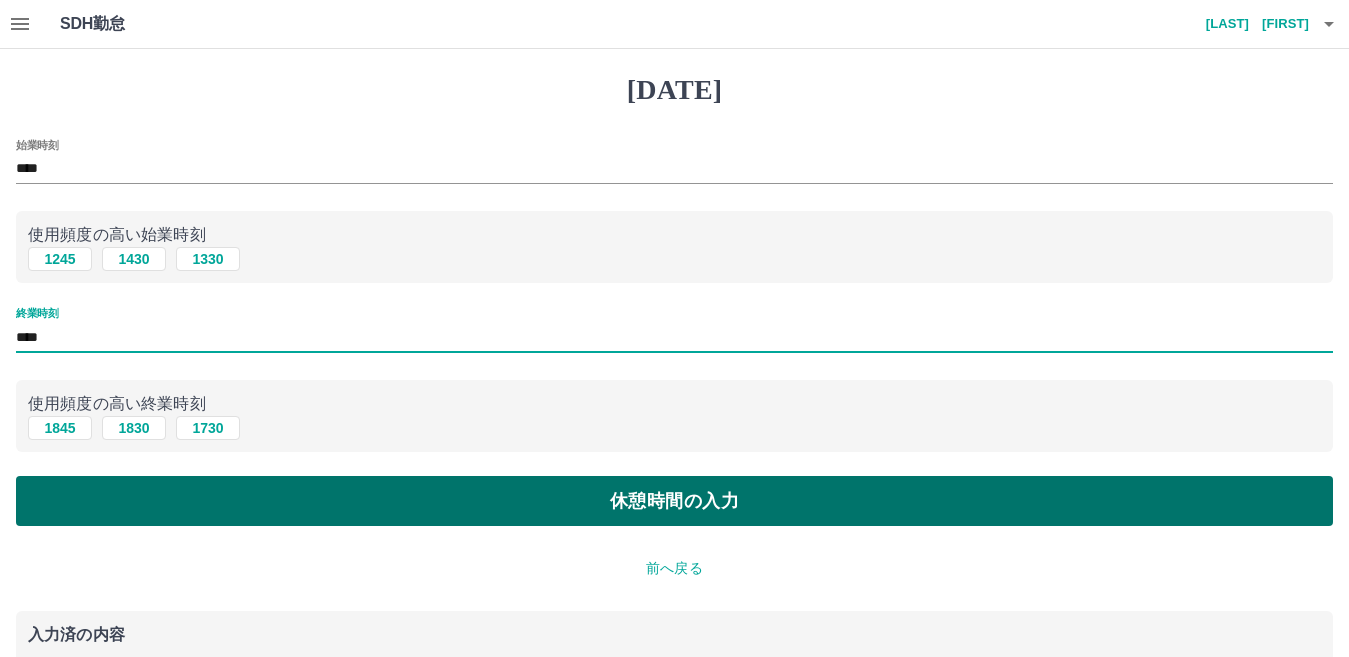 click on "休憩時間の入力" at bounding box center (674, 501) 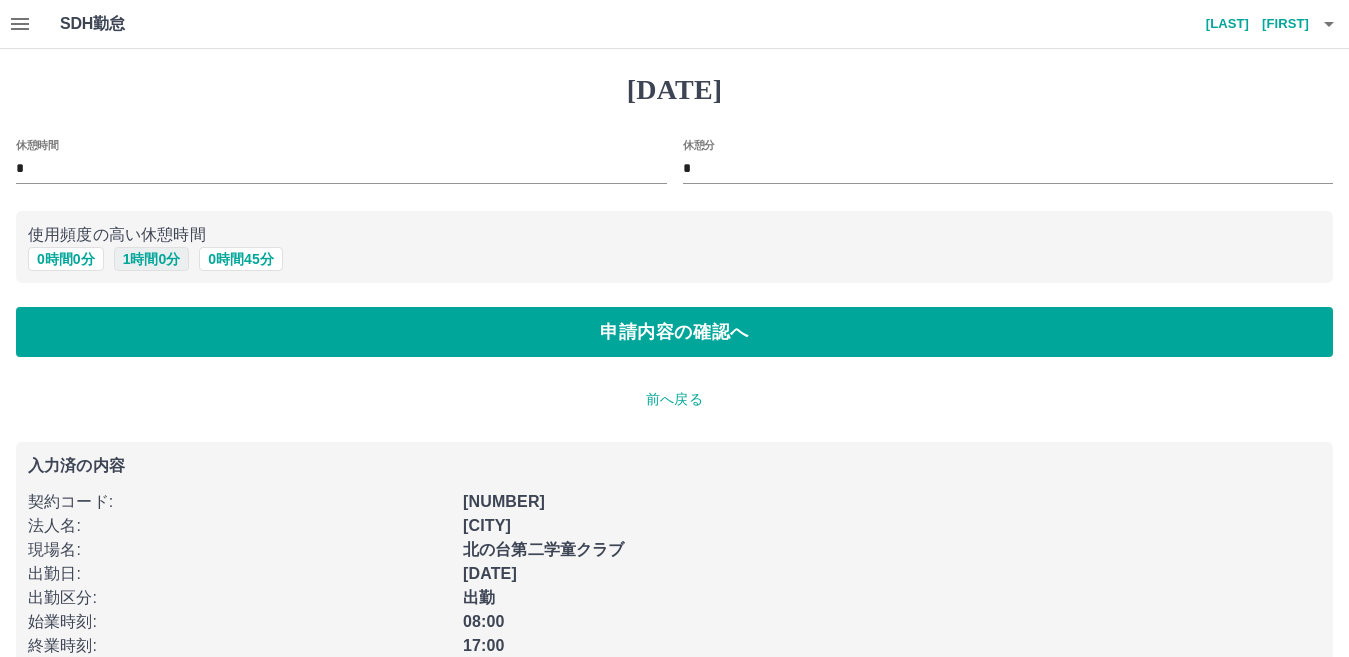 click on "1 時間 0 分" at bounding box center [152, 259] 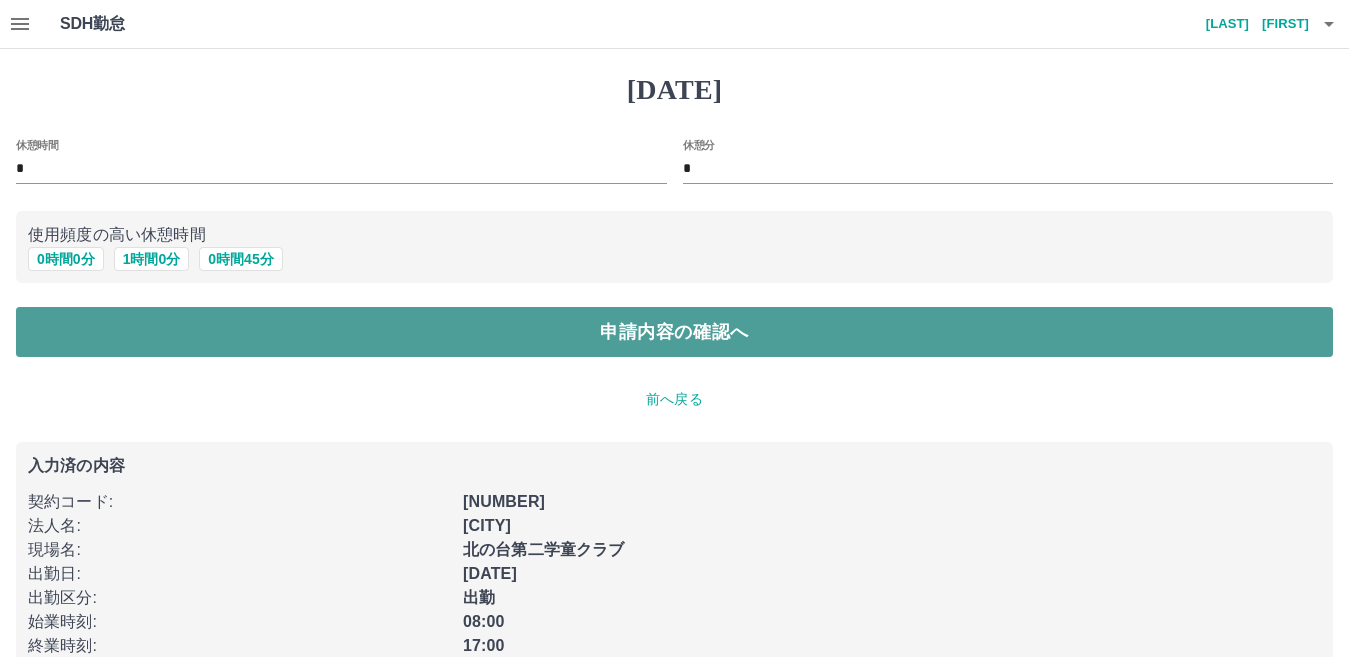 click on "申請内容の確認へ" at bounding box center [674, 332] 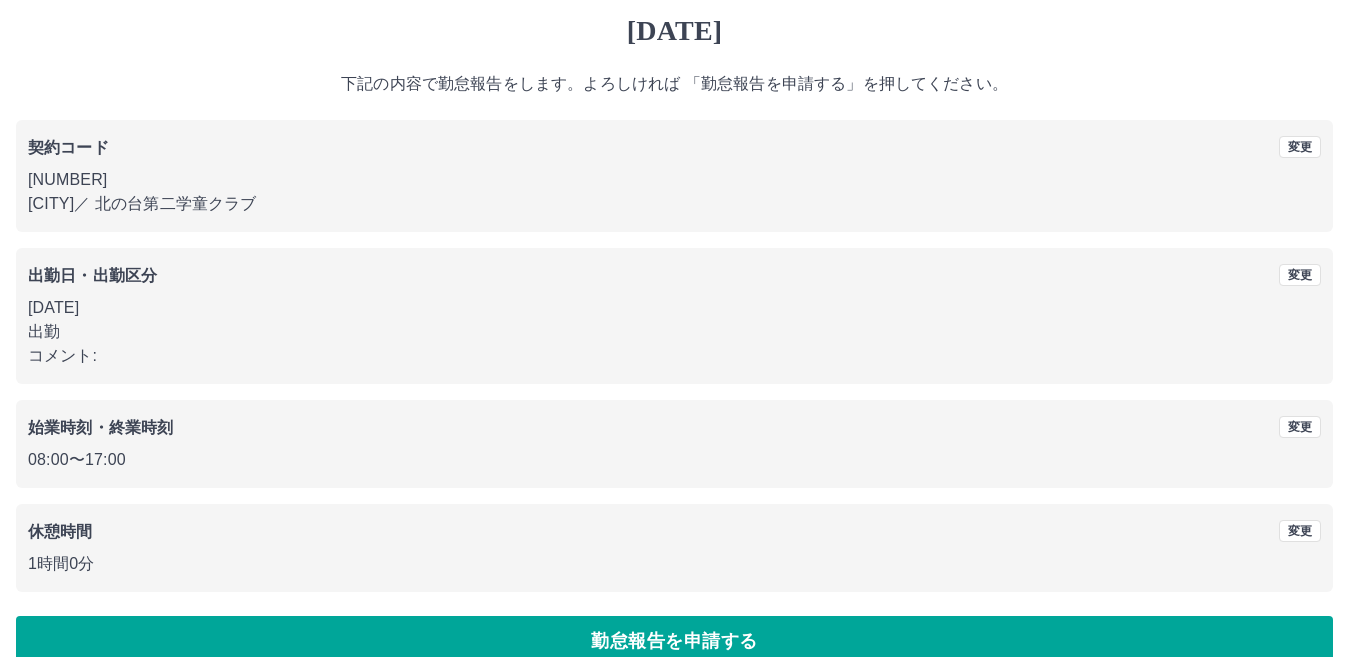 scroll, scrollTop: 92, scrollLeft: 0, axis: vertical 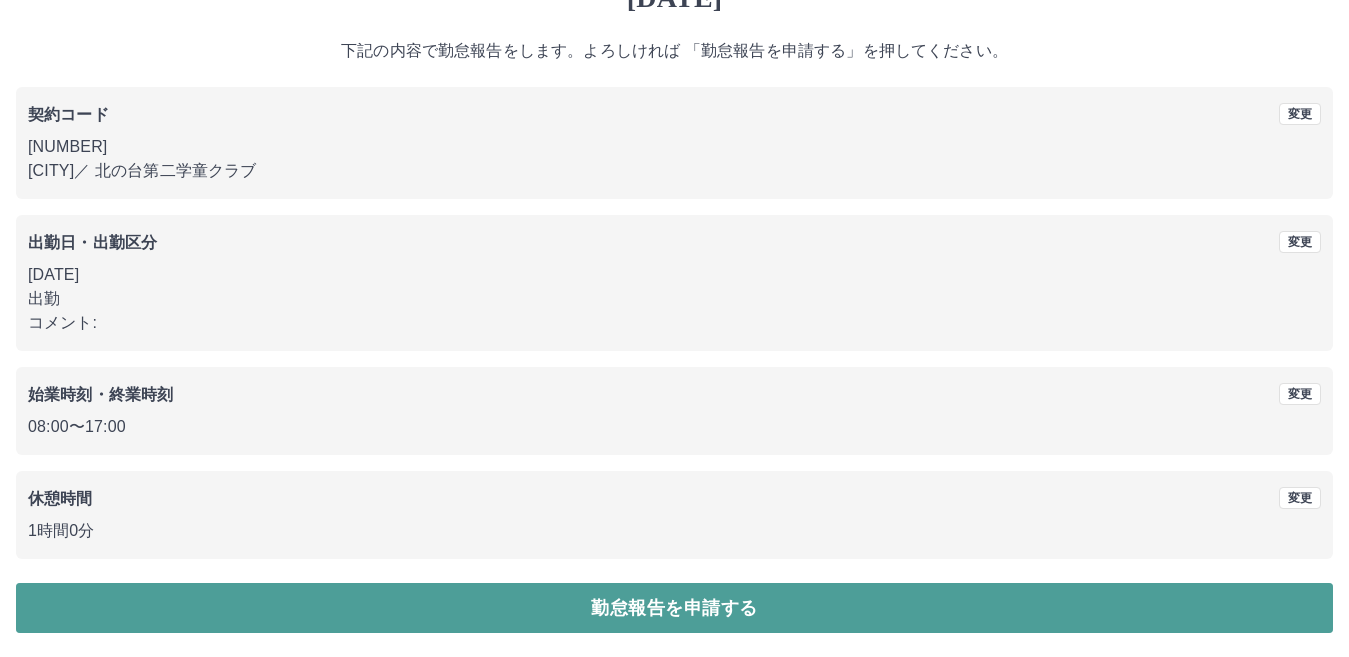click on "勤怠報告を申請する" at bounding box center [674, 608] 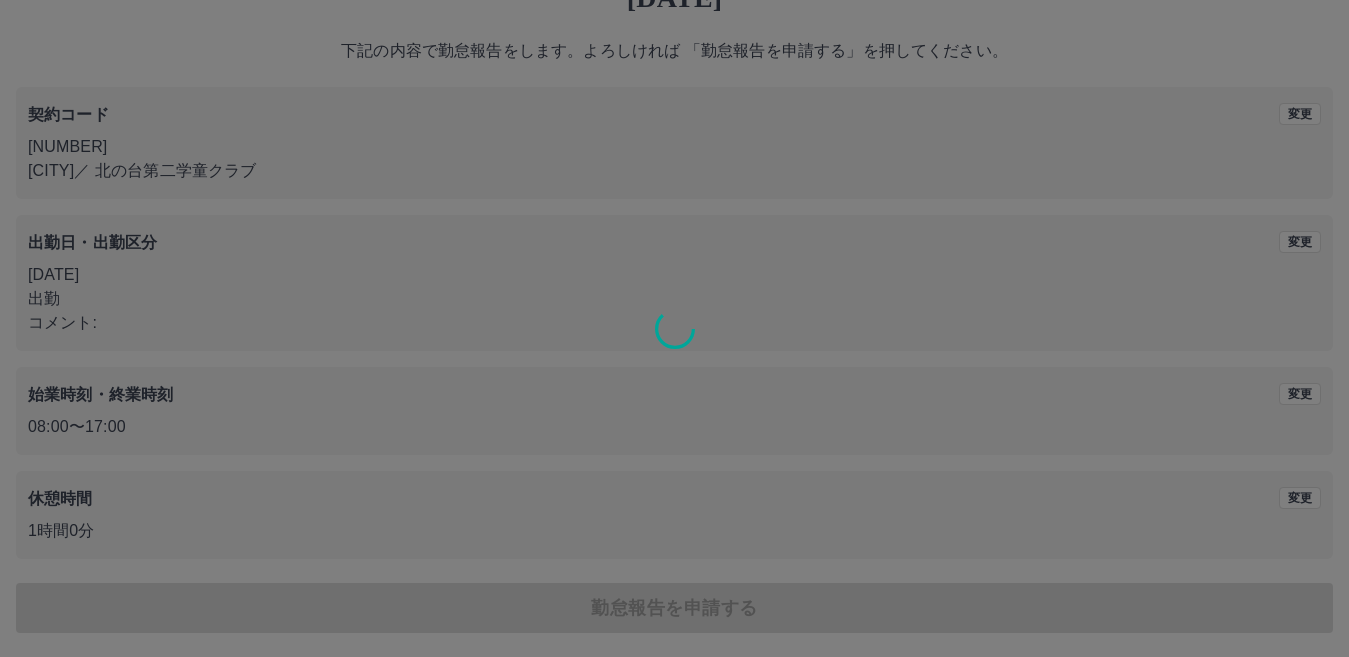 scroll, scrollTop: 0, scrollLeft: 0, axis: both 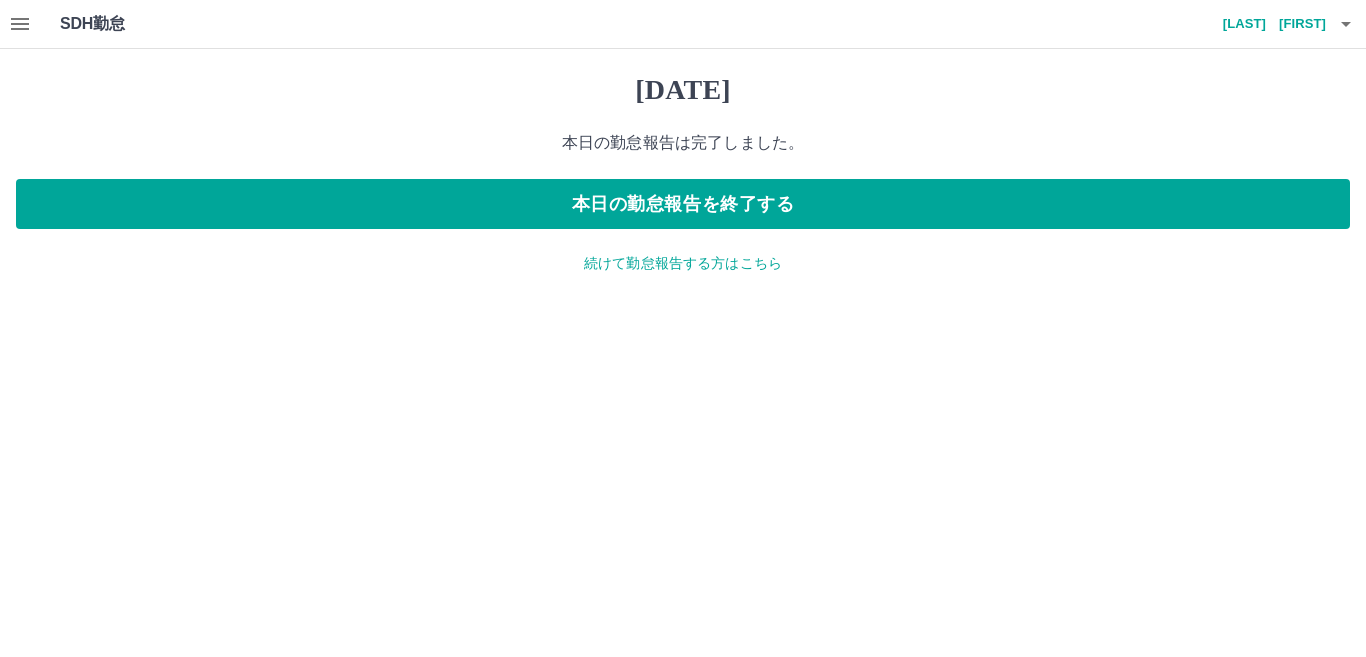 click on "続けて勤怠報告する方はこちら" at bounding box center (683, 263) 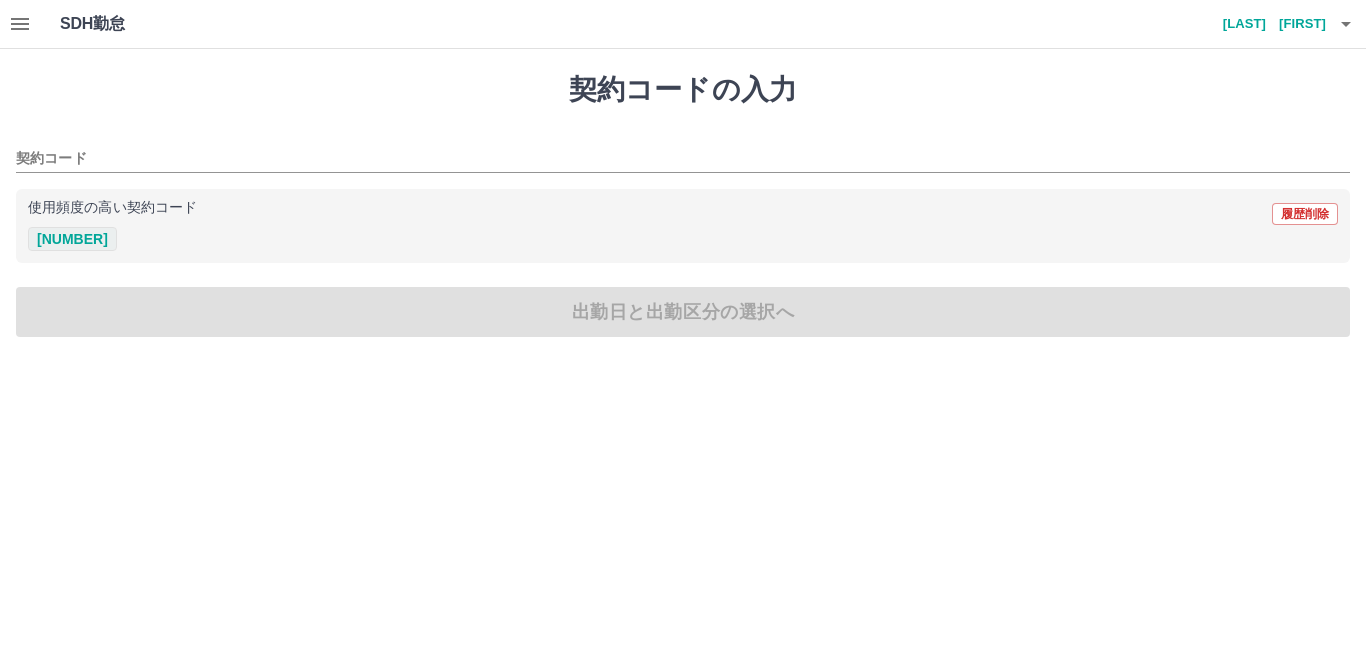 click on "[NUMBER]" at bounding box center [72, 239] 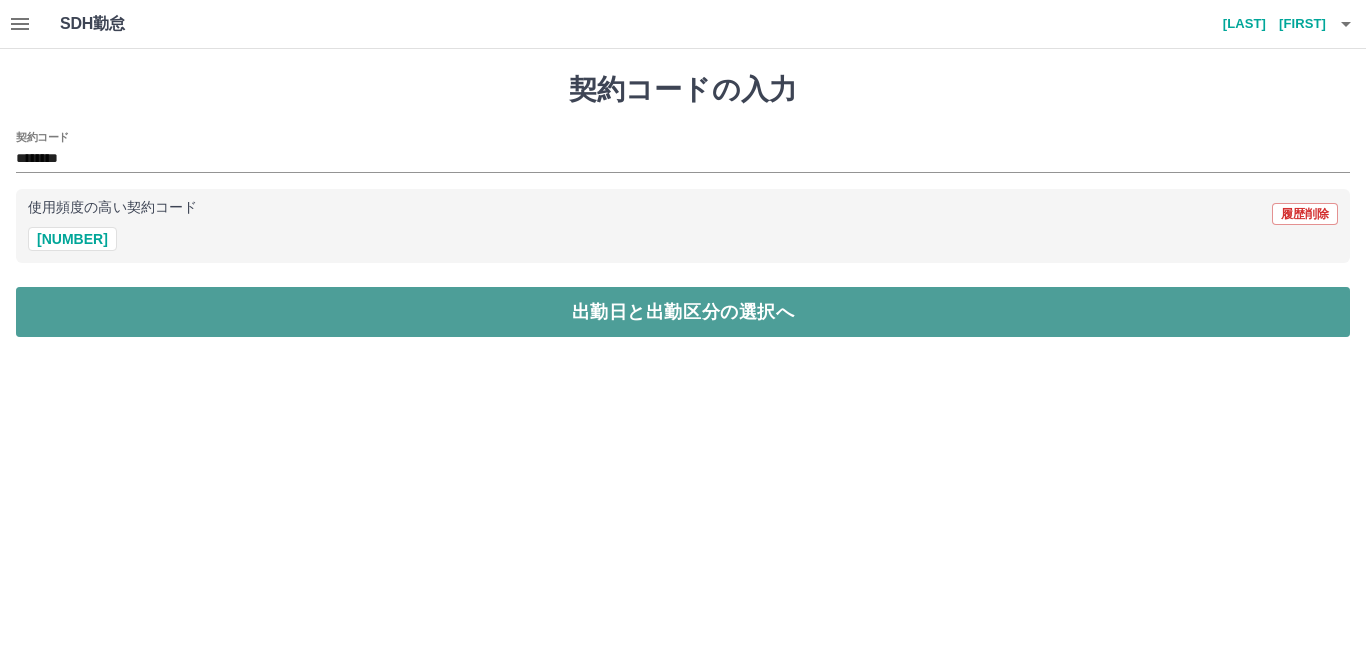 click on "出勤日と出勤区分の選択へ" at bounding box center (683, 312) 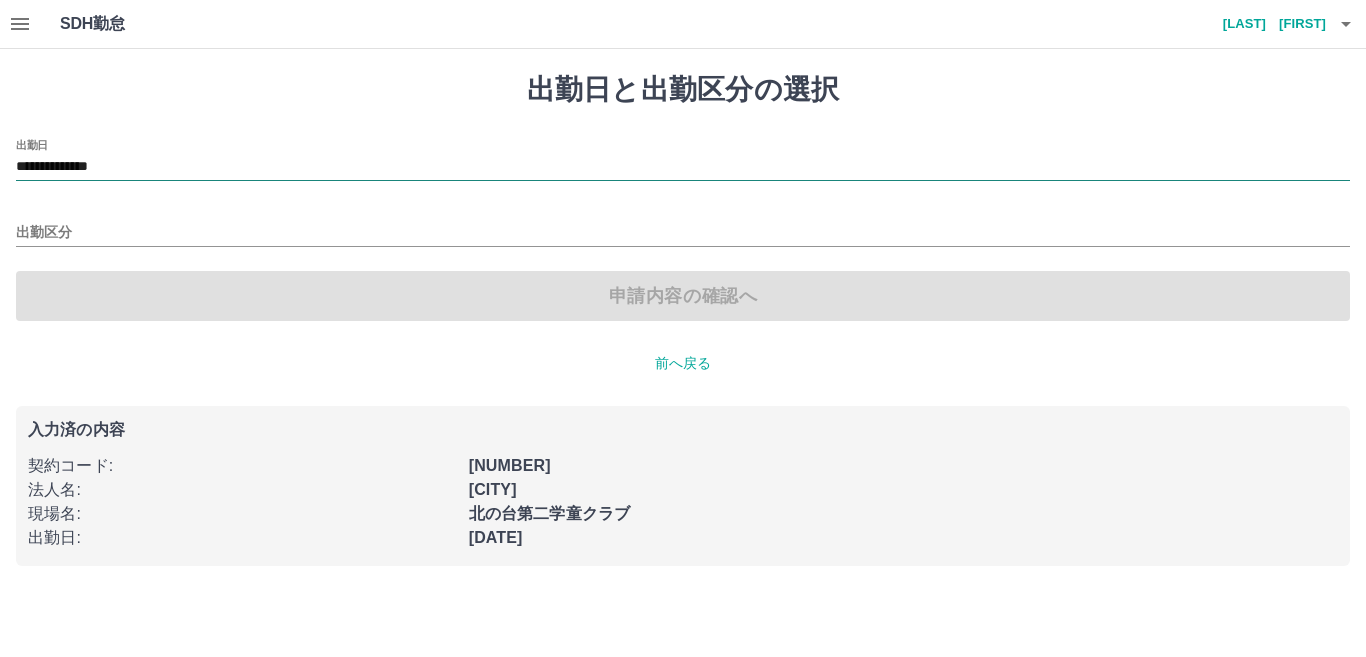 click on "**********" at bounding box center [683, 167] 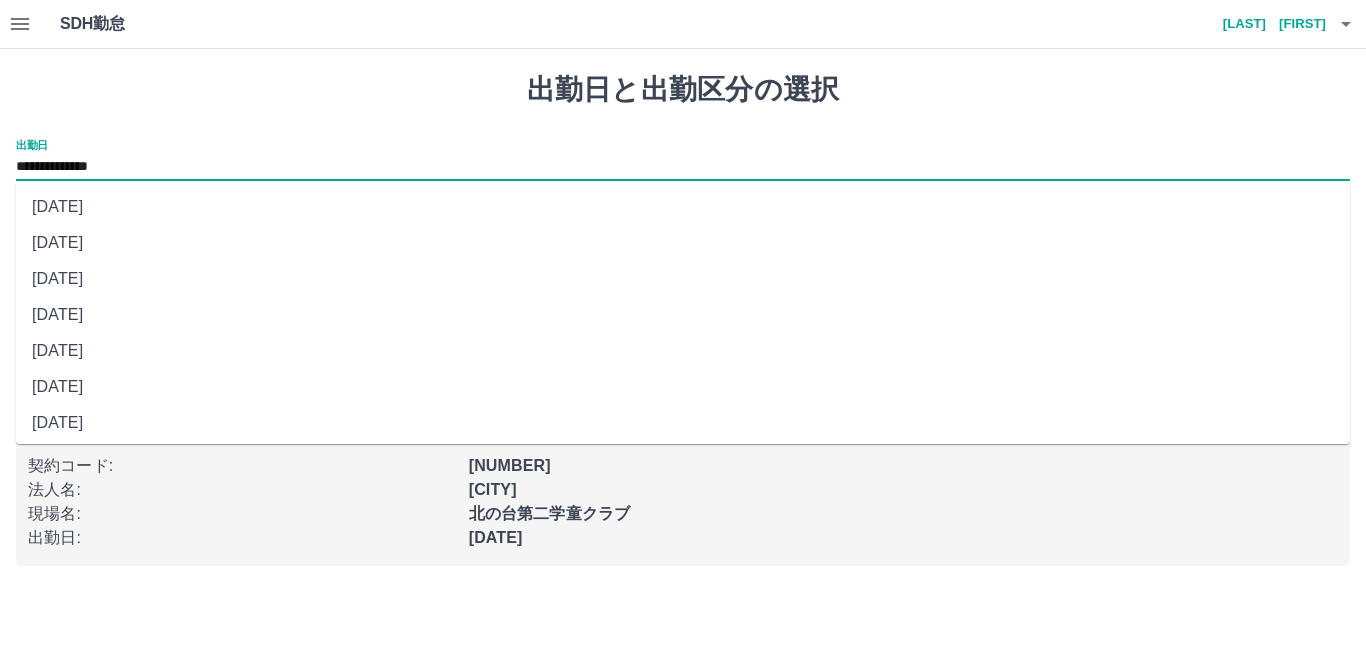 click on "[DATE]" at bounding box center (683, 315) 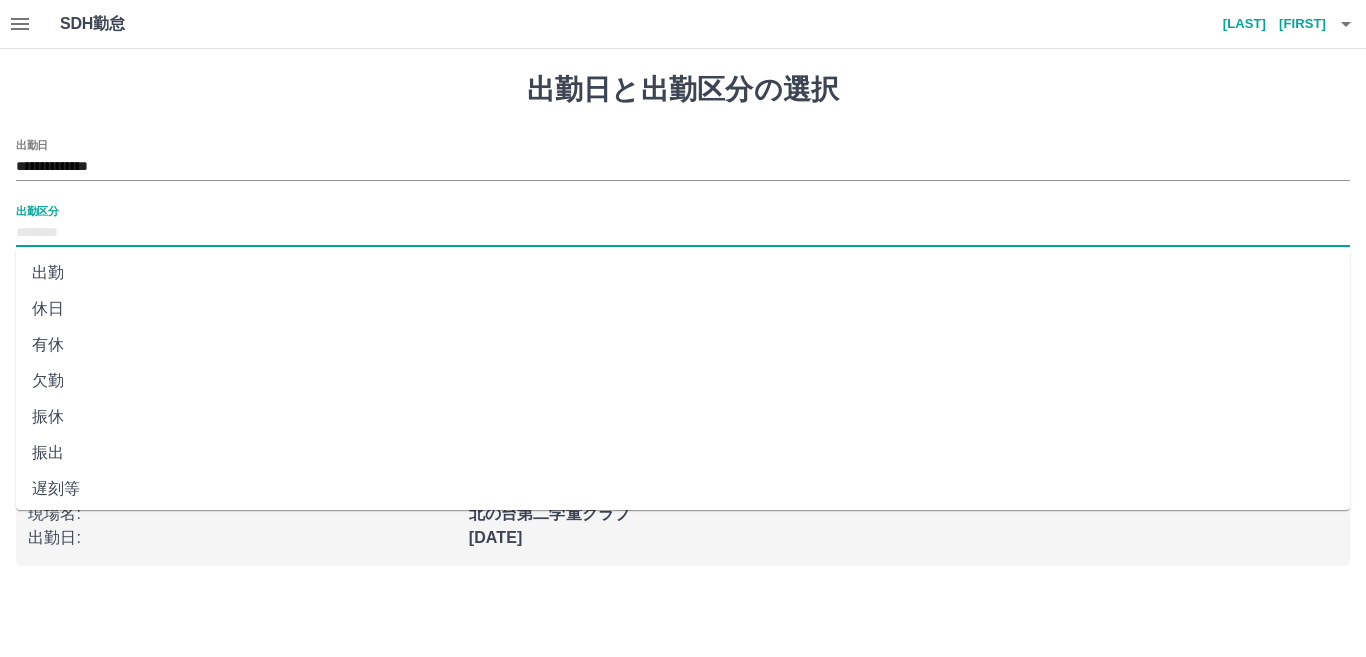 click on "出勤区分" at bounding box center (683, 233) 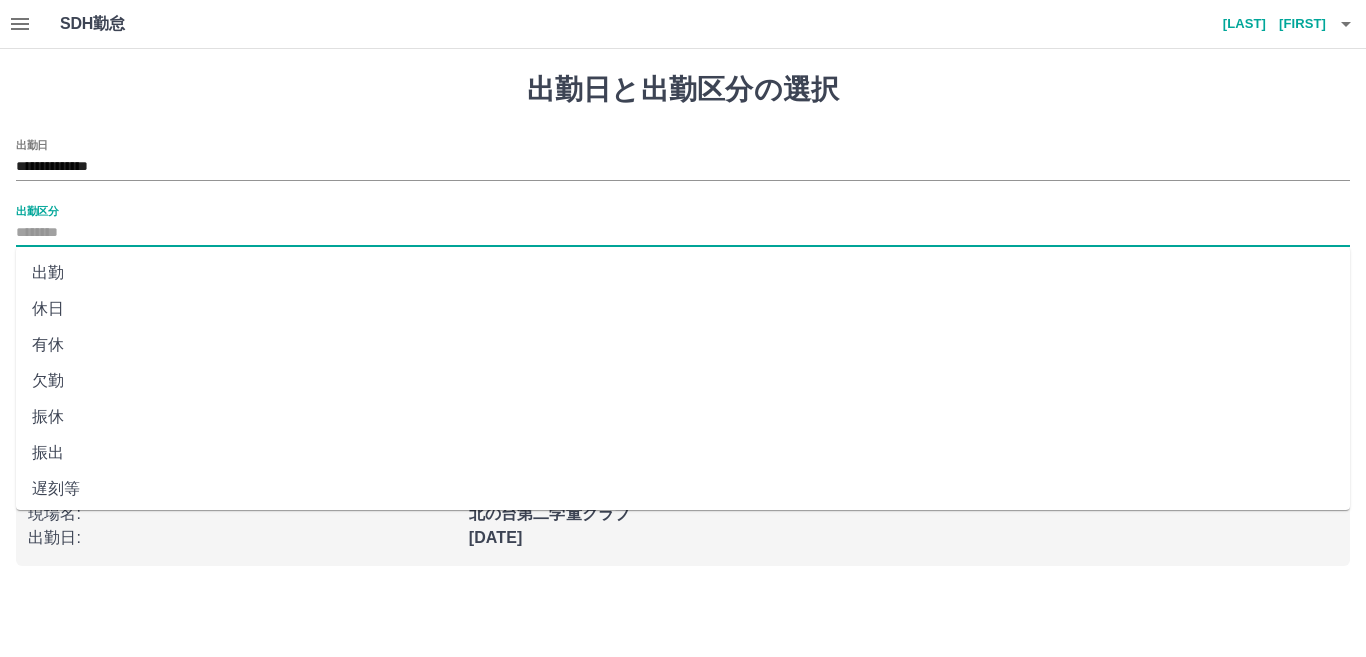 click on "有休" at bounding box center (683, 345) 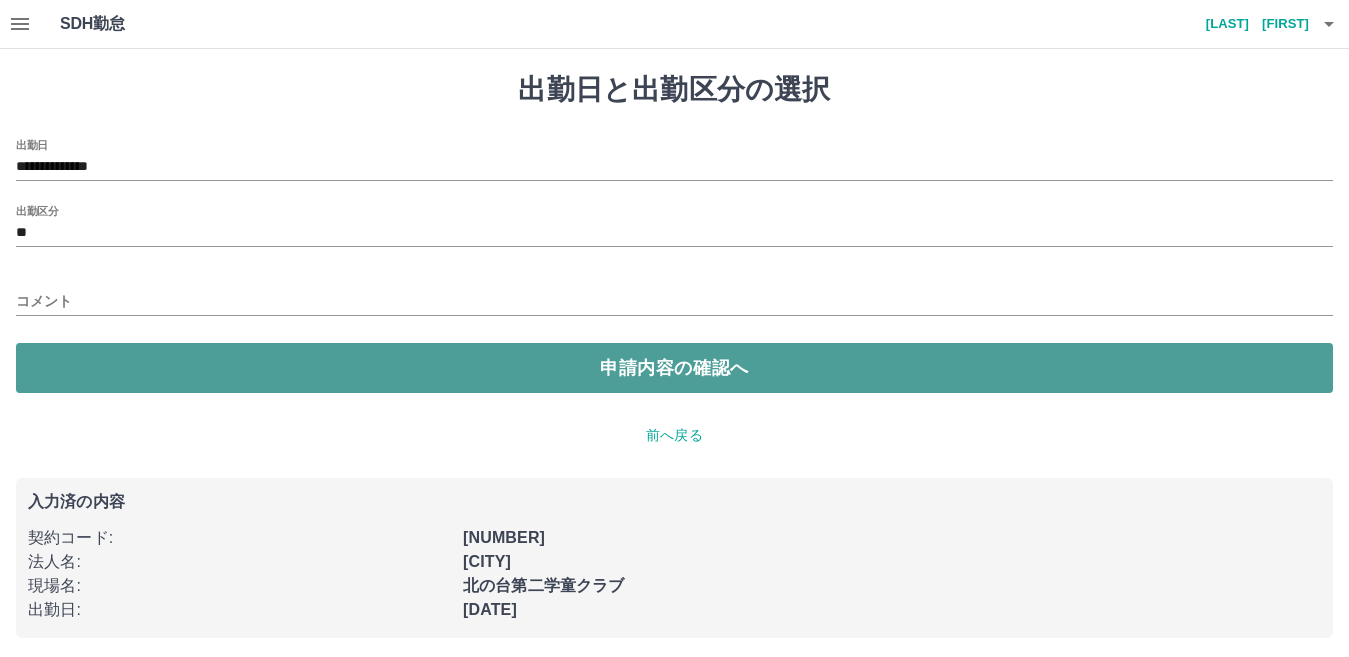 click on "申請内容の確認へ" at bounding box center (674, 368) 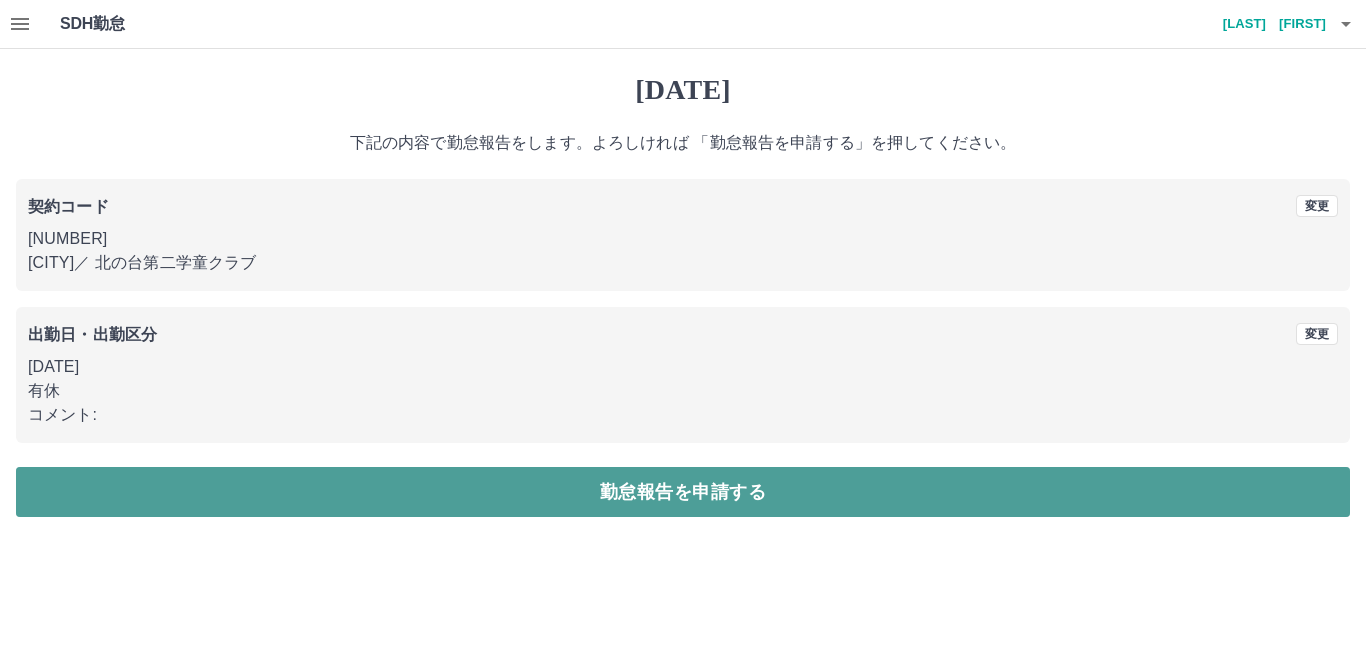 click on "勤怠報告を申請する" at bounding box center [683, 492] 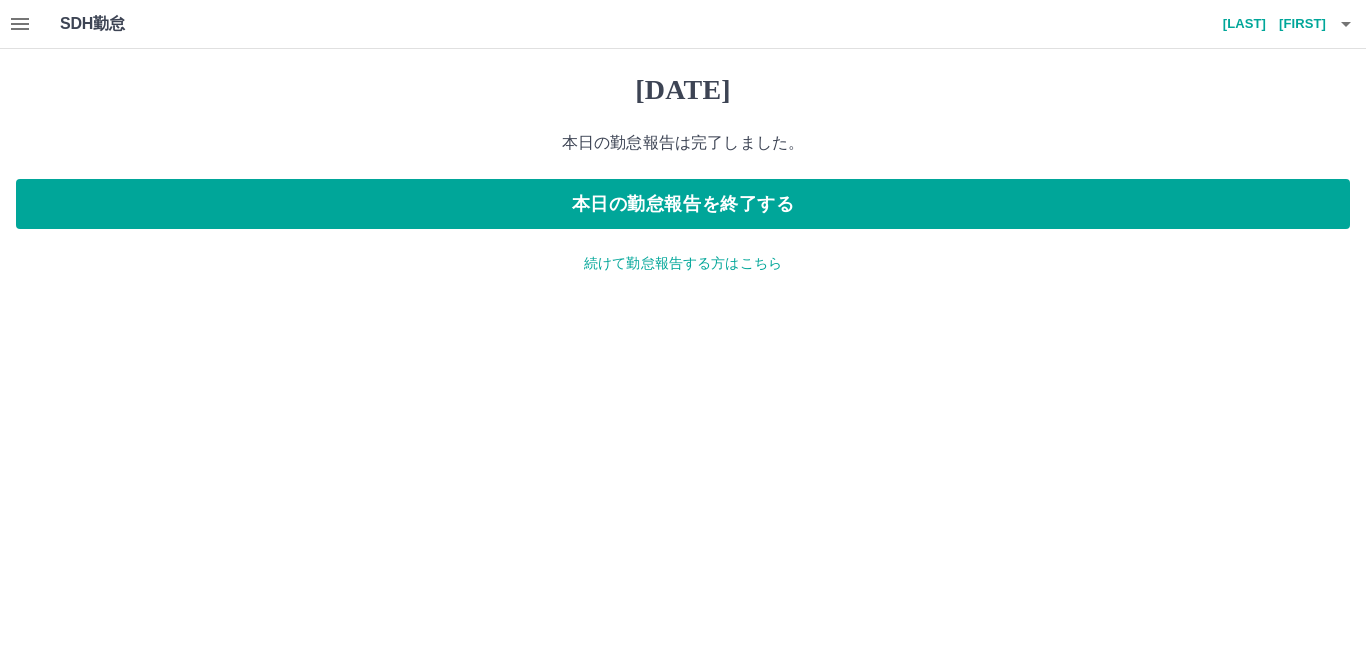 click on "続けて勤怠報告する方はこちら" at bounding box center (683, 263) 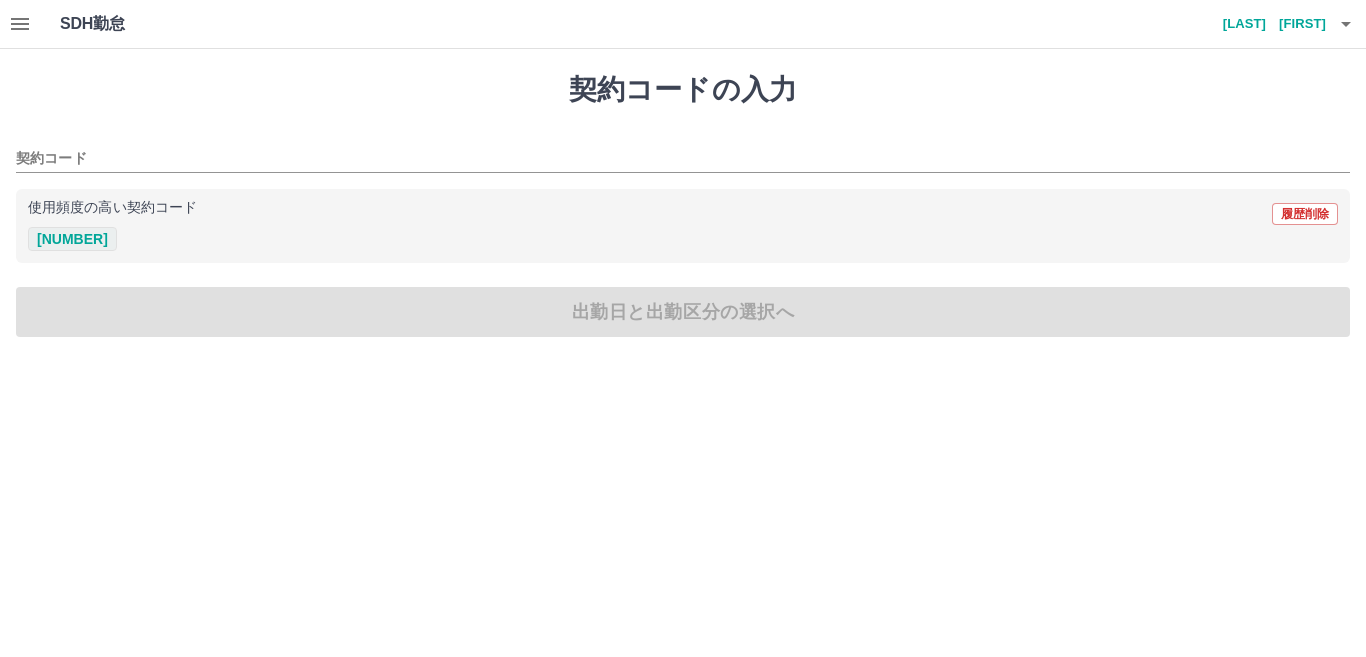 click on "[NUMBER]" at bounding box center [72, 239] 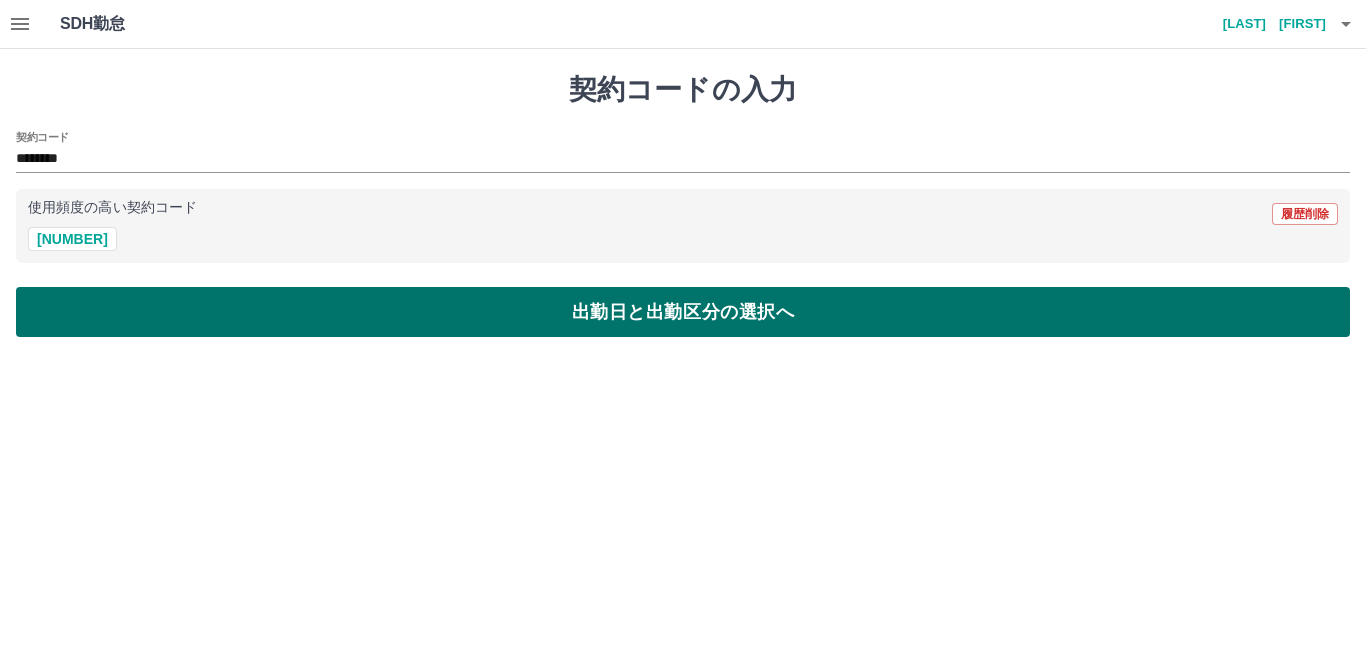 click on "出勤日と出勤区分の選択へ" at bounding box center (683, 312) 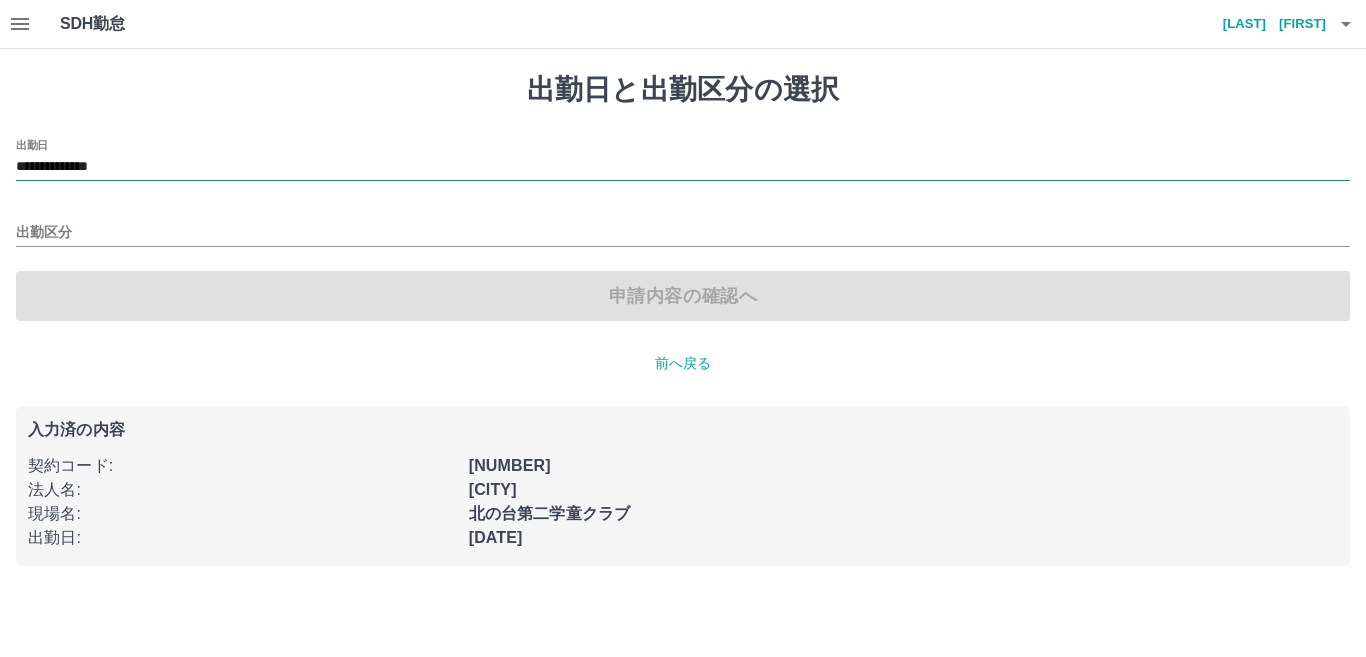 click on "**********" at bounding box center (683, 167) 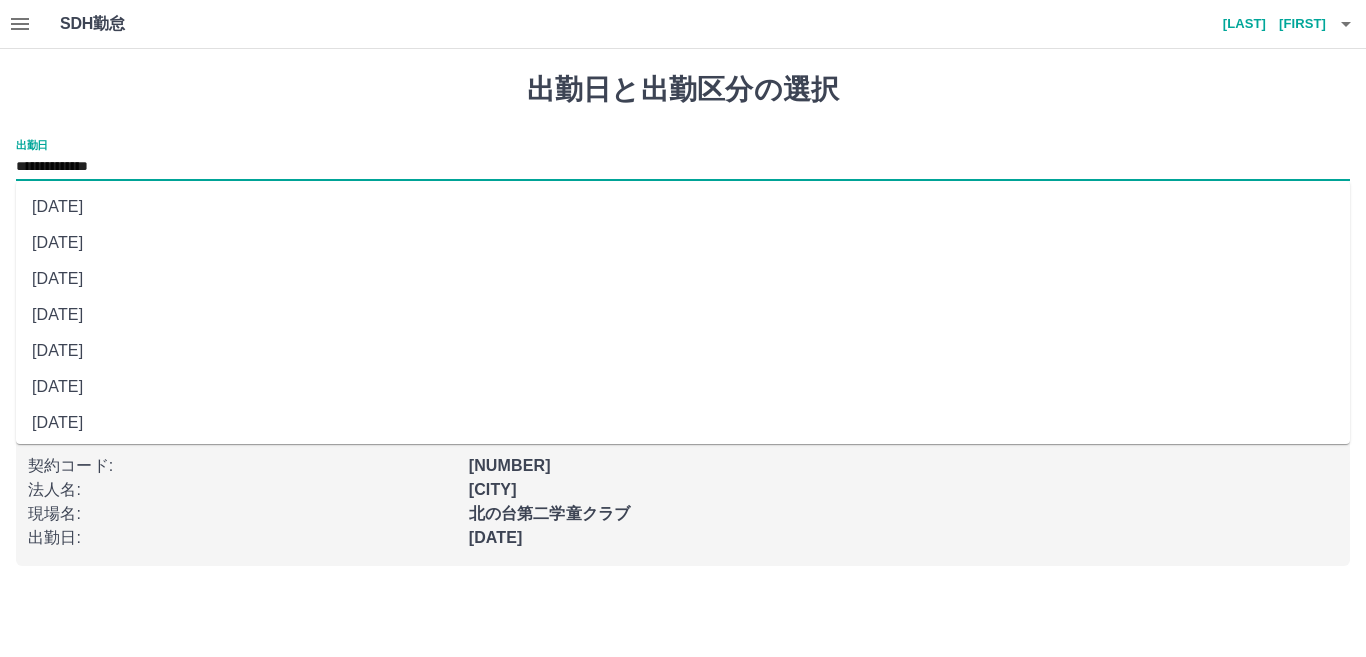 click on "[DATE]" at bounding box center (683, 279) 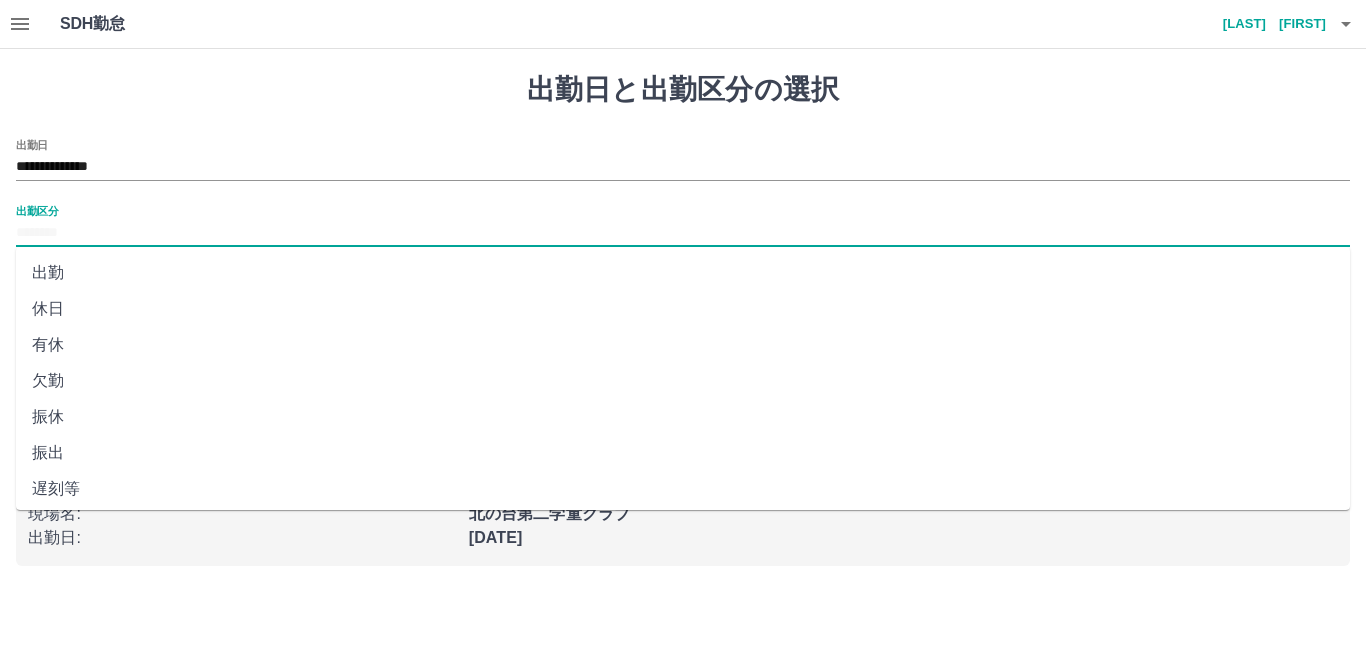 click on "出勤区分" at bounding box center [683, 233] 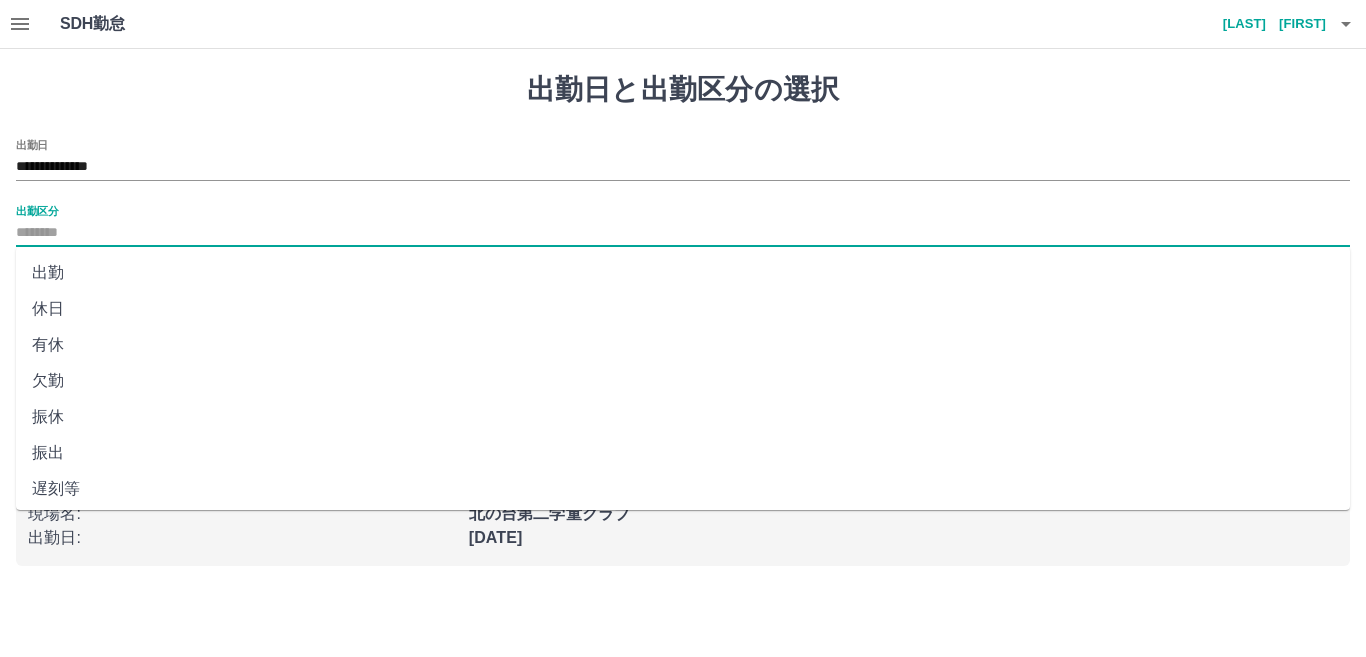 click on "出勤" at bounding box center [683, 273] 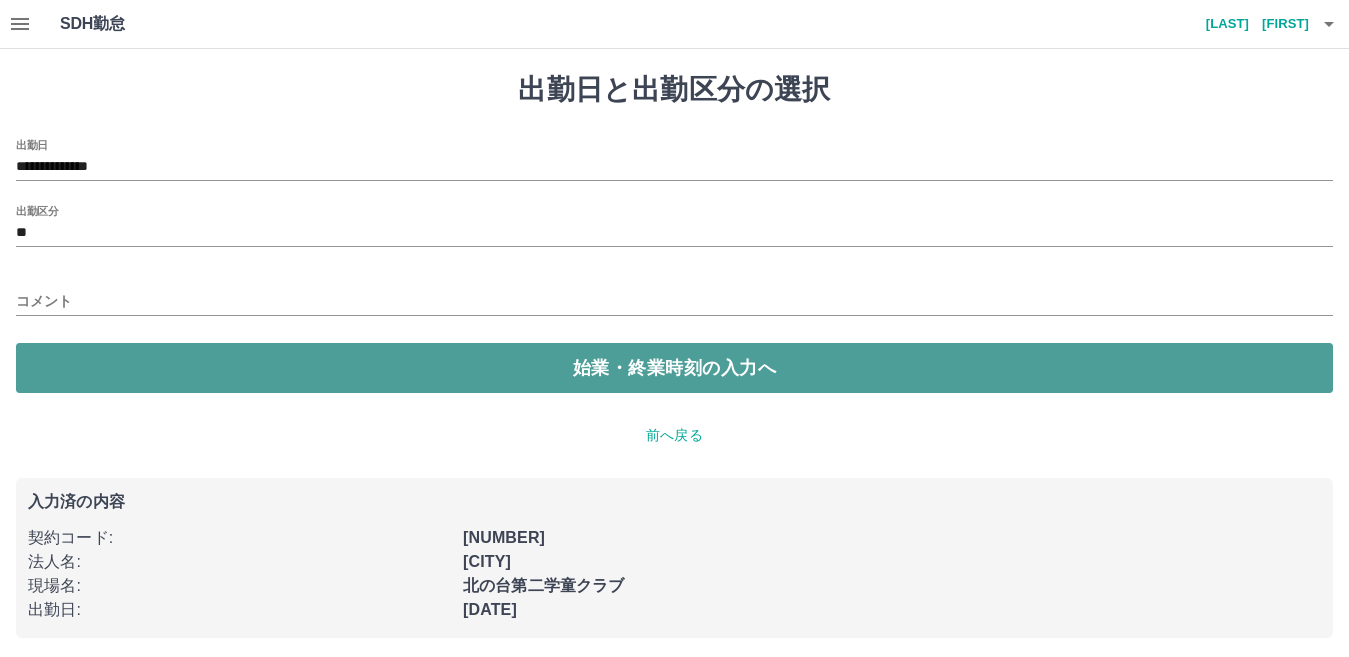 click on "始業・終業時刻の入力へ" at bounding box center (674, 368) 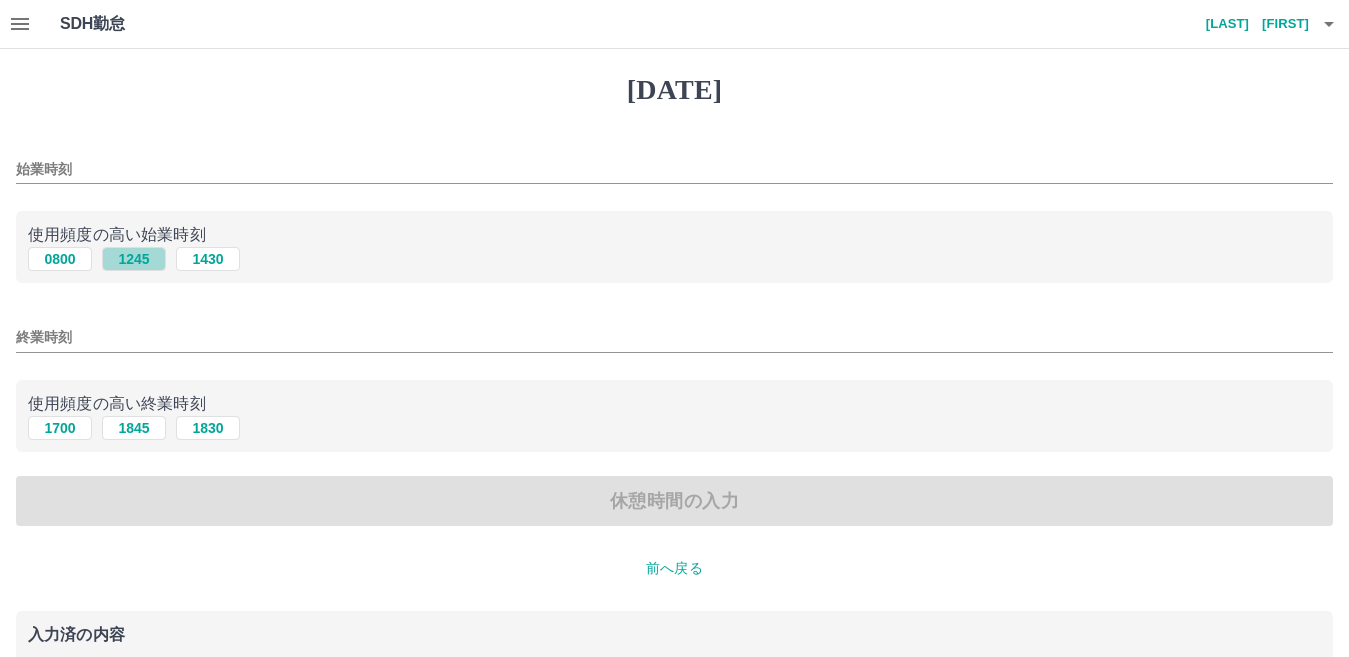 click on "1245" at bounding box center (134, 259) 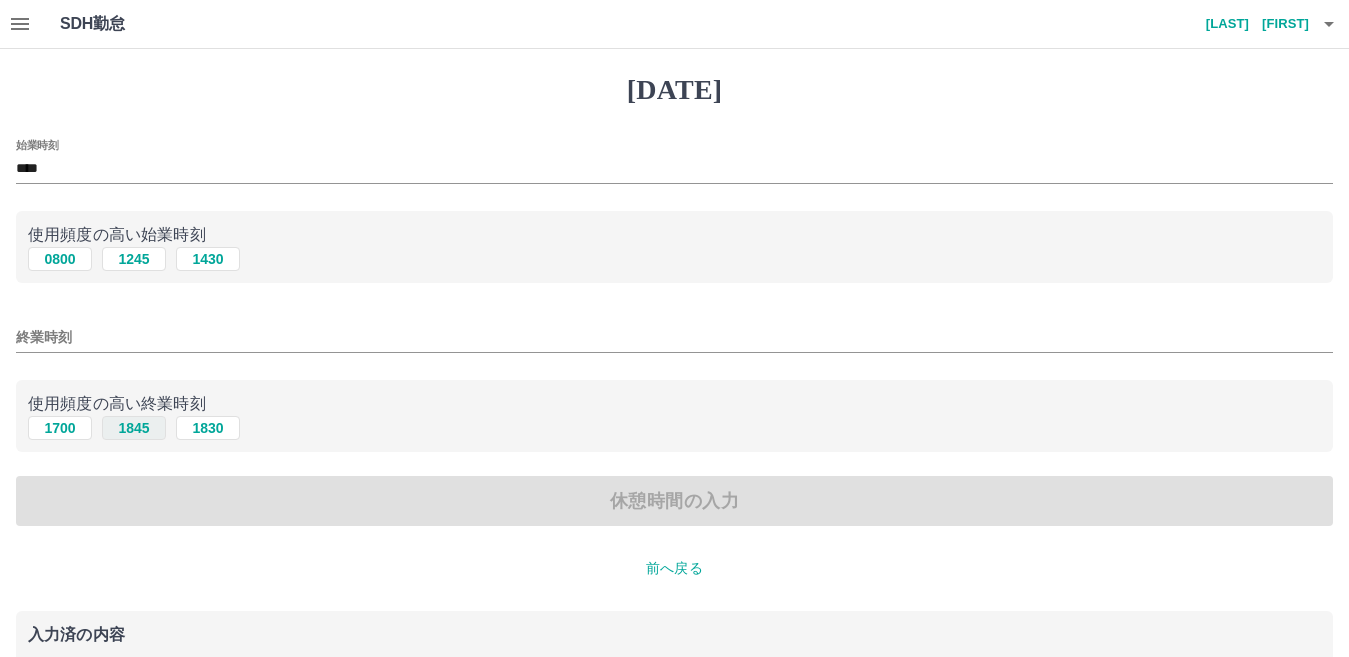click on "1845" at bounding box center (134, 259) 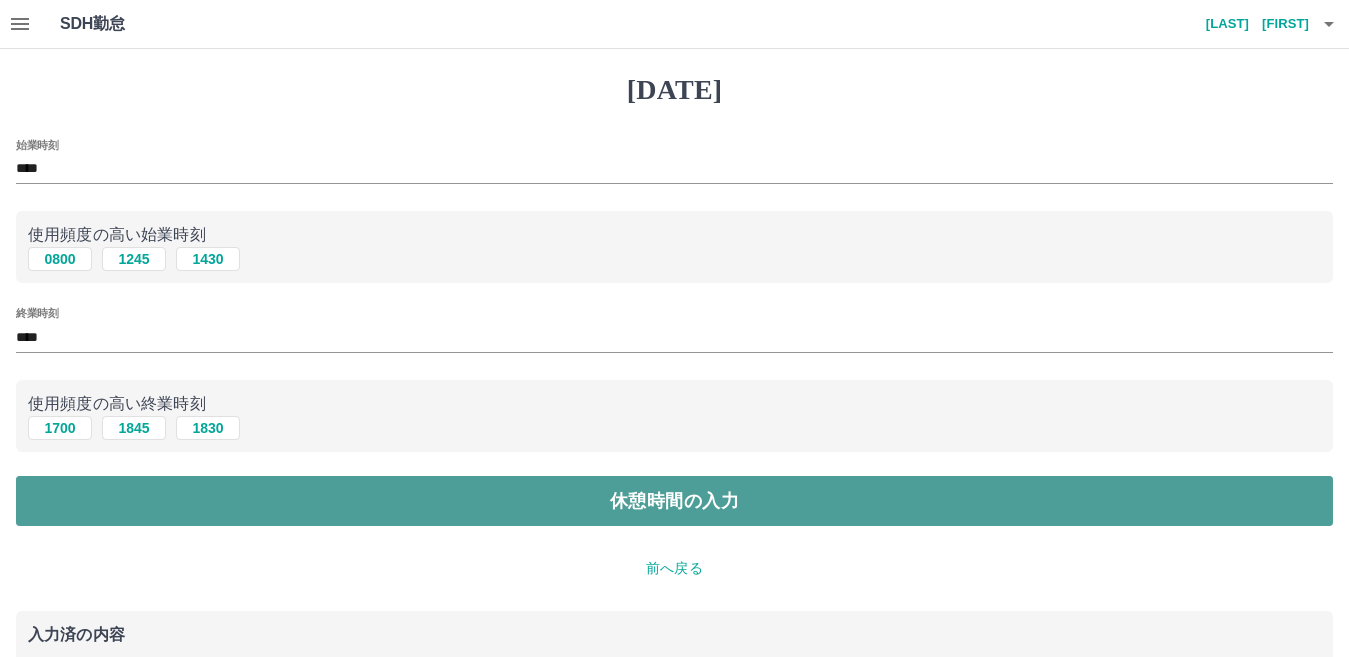click on "休憩時間の入力" at bounding box center (674, 501) 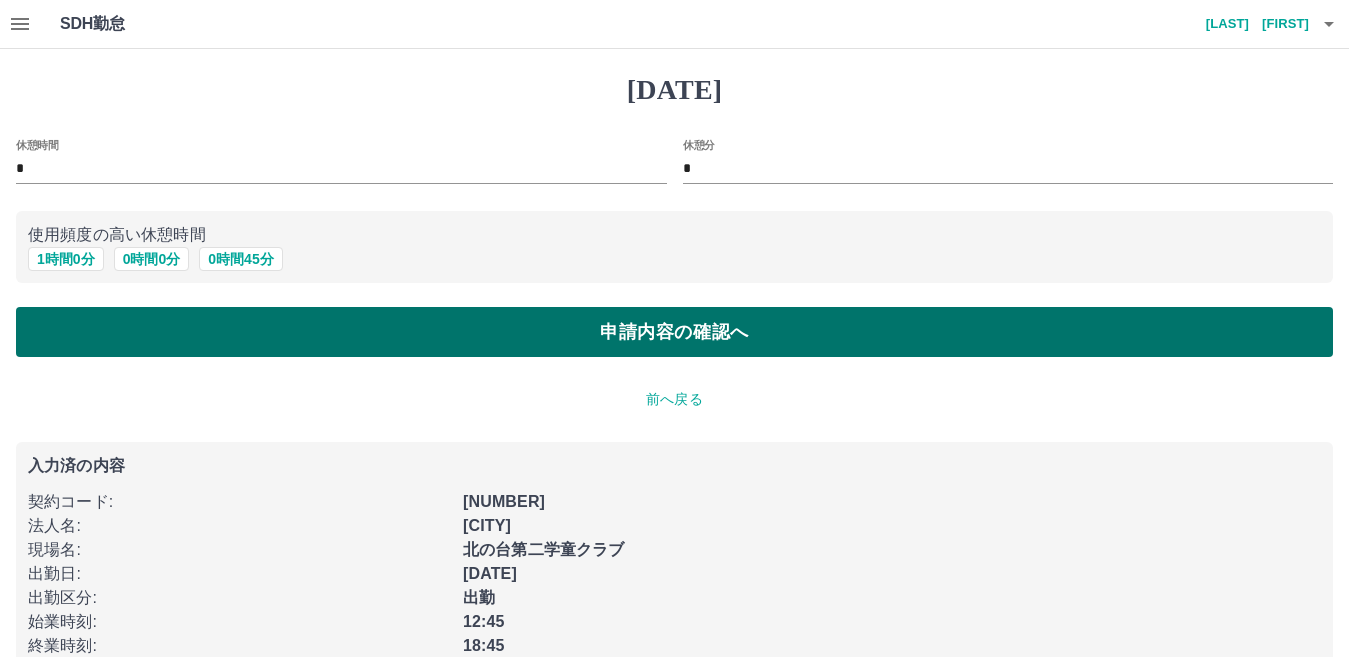 click on "申請内容の確認へ" at bounding box center (674, 332) 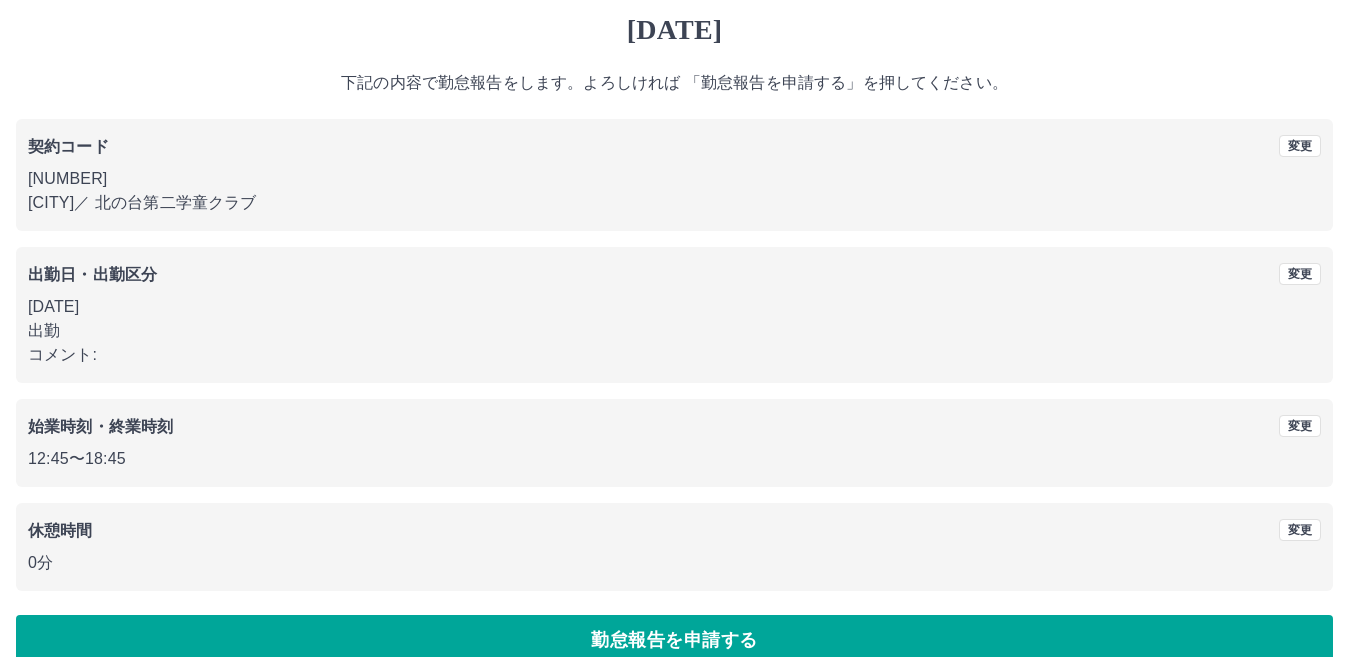 scroll, scrollTop: 92, scrollLeft: 0, axis: vertical 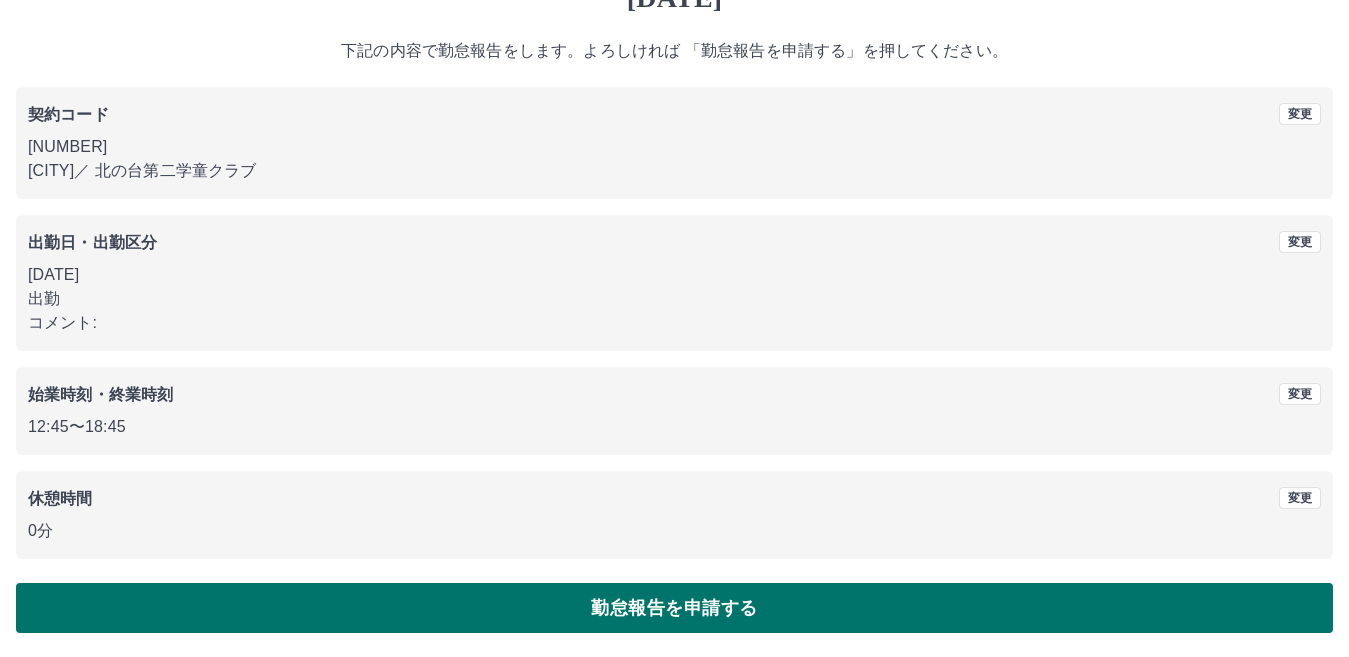 click on "勤怠報告を申請する" at bounding box center [674, 608] 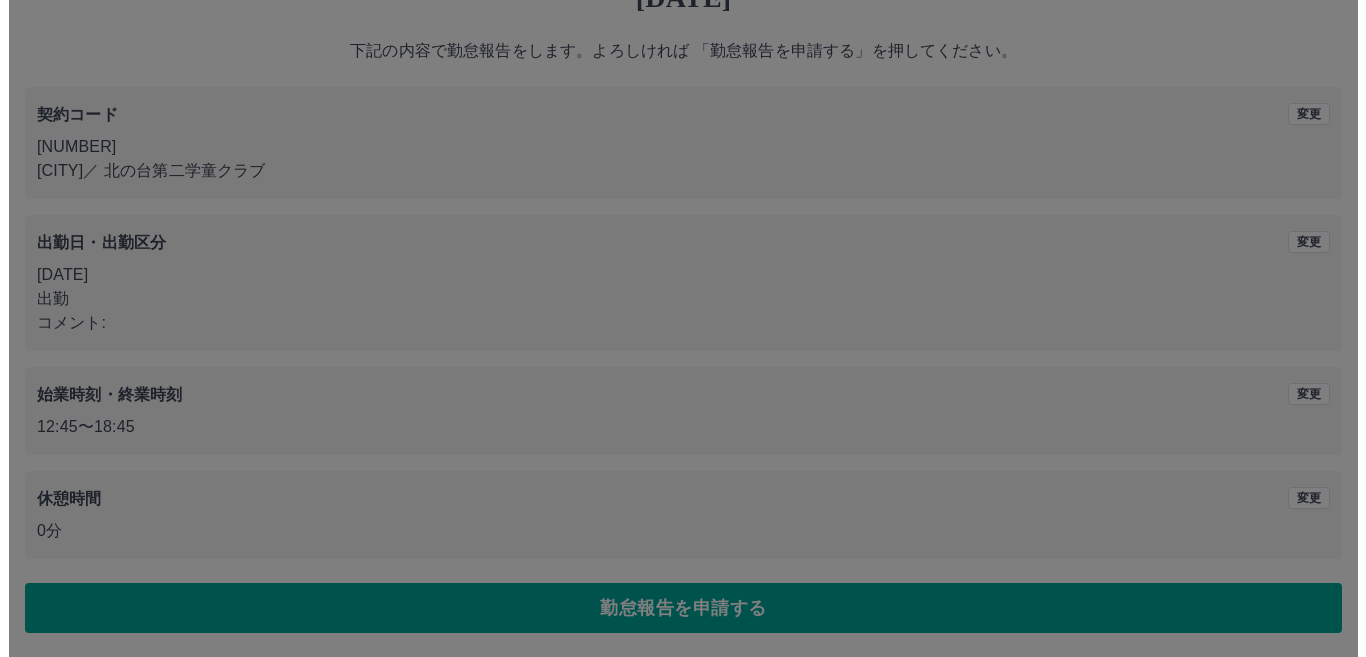 scroll, scrollTop: 0, scrollLeft: 0, axis: both 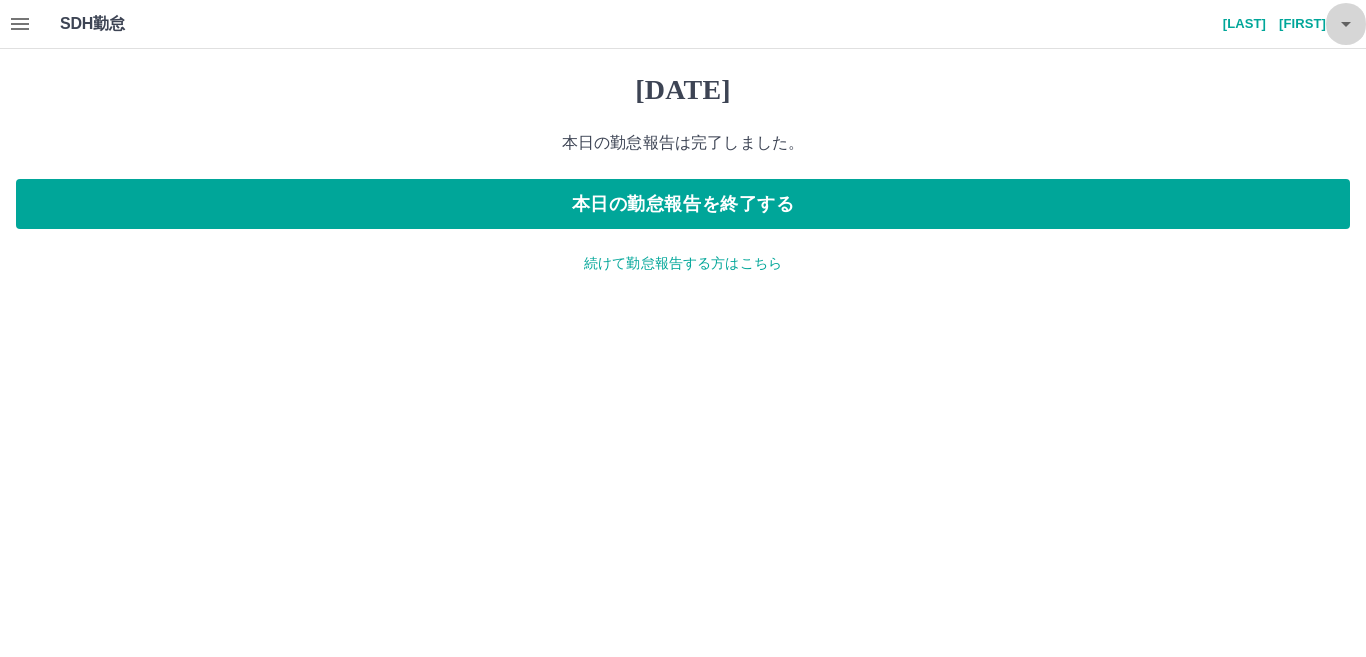 click at bounding box center [1346, 24] 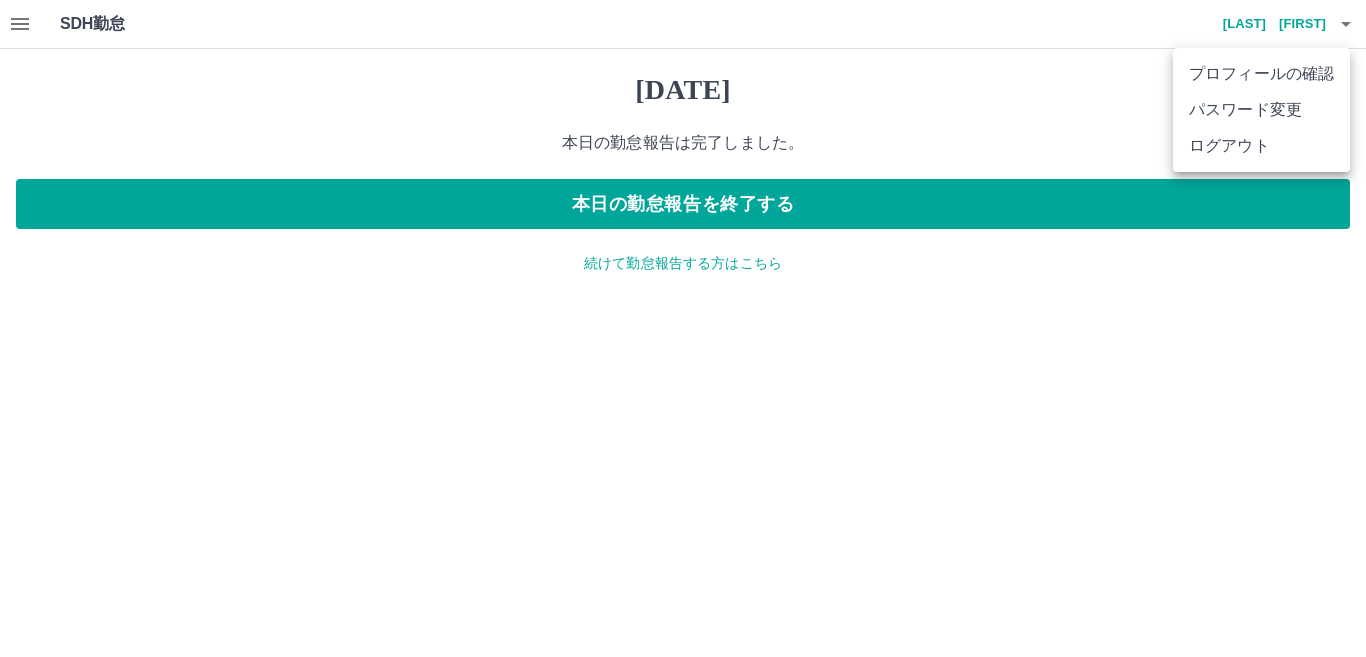 click on "ログアウト" at bounding box center (1261, 146) 